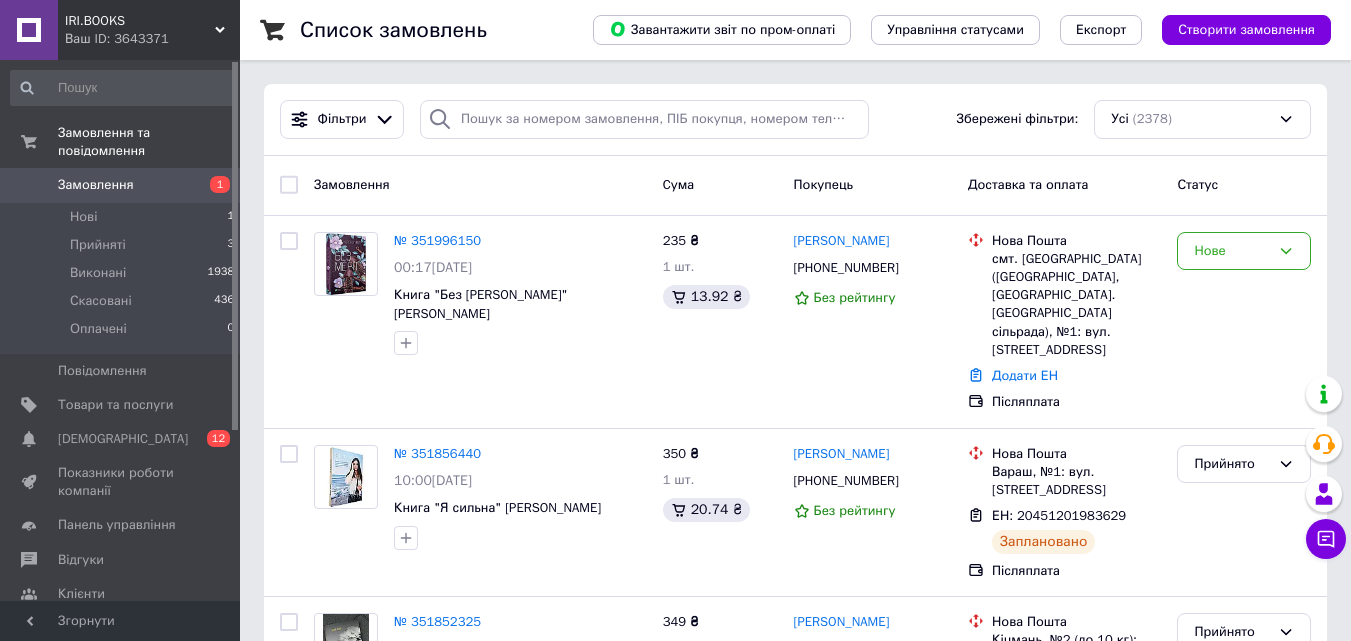 scroll, scrollTop: 0, scrollLeft: 0, axis: both 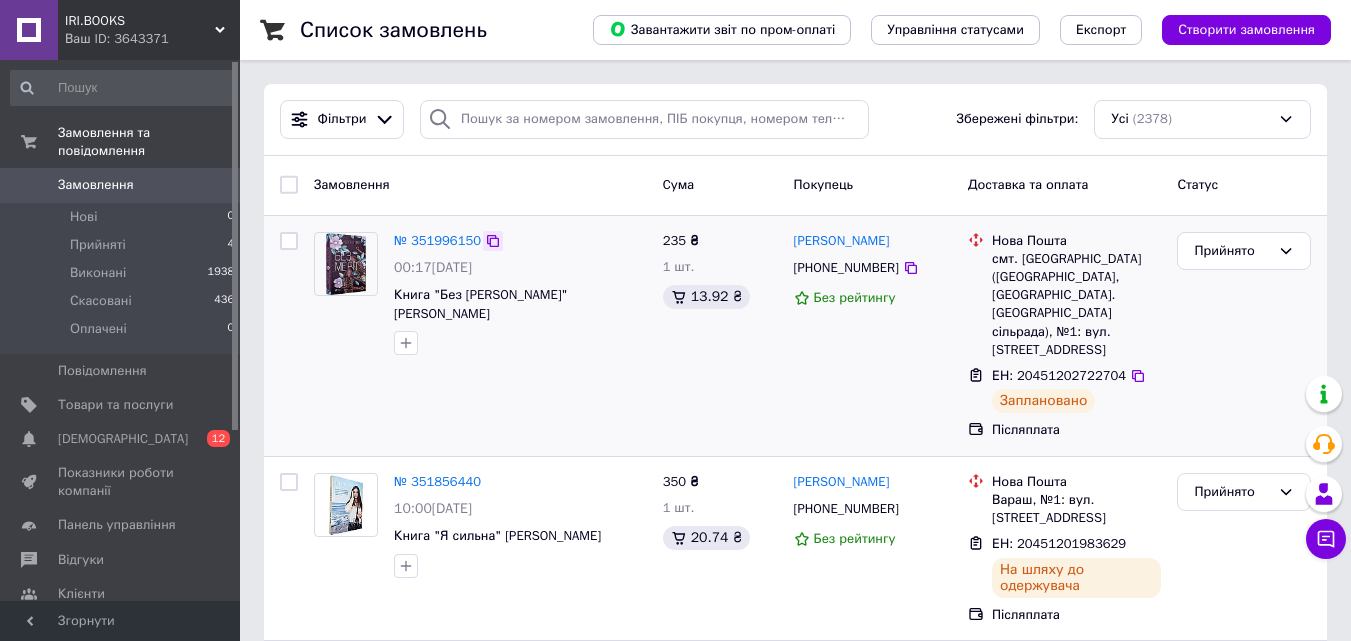 click 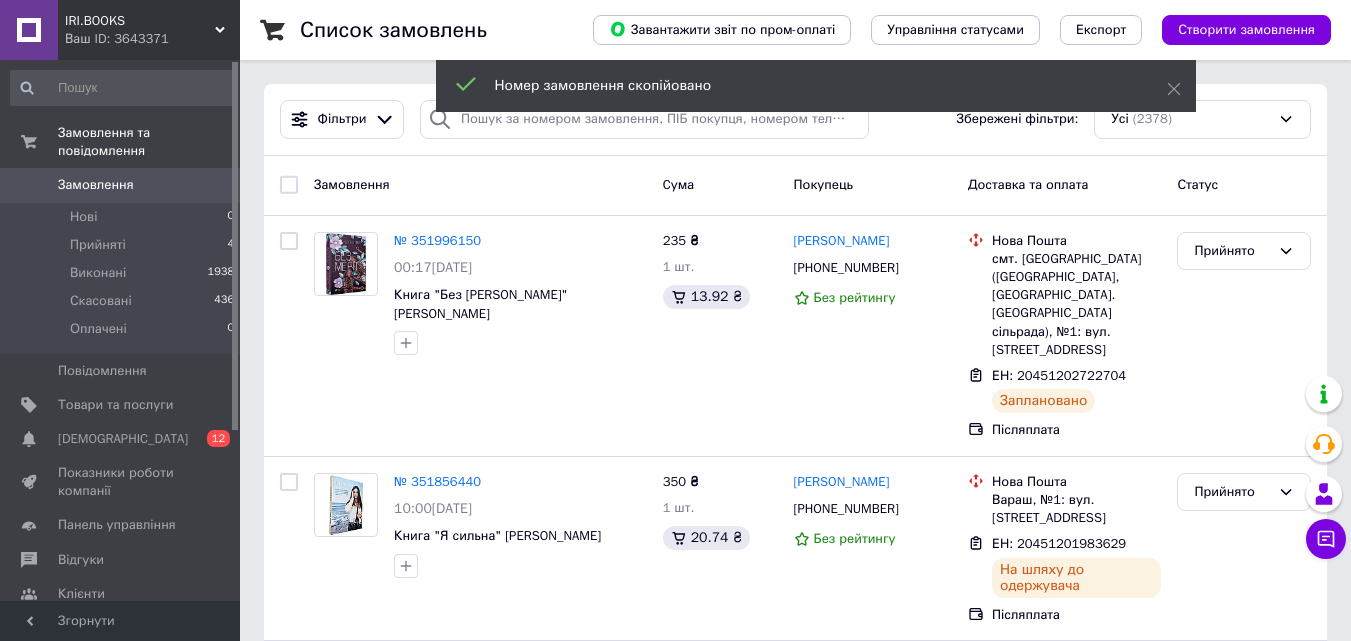 scroll, scrollTop: 100, scrollLeft: 0, axis: vertical 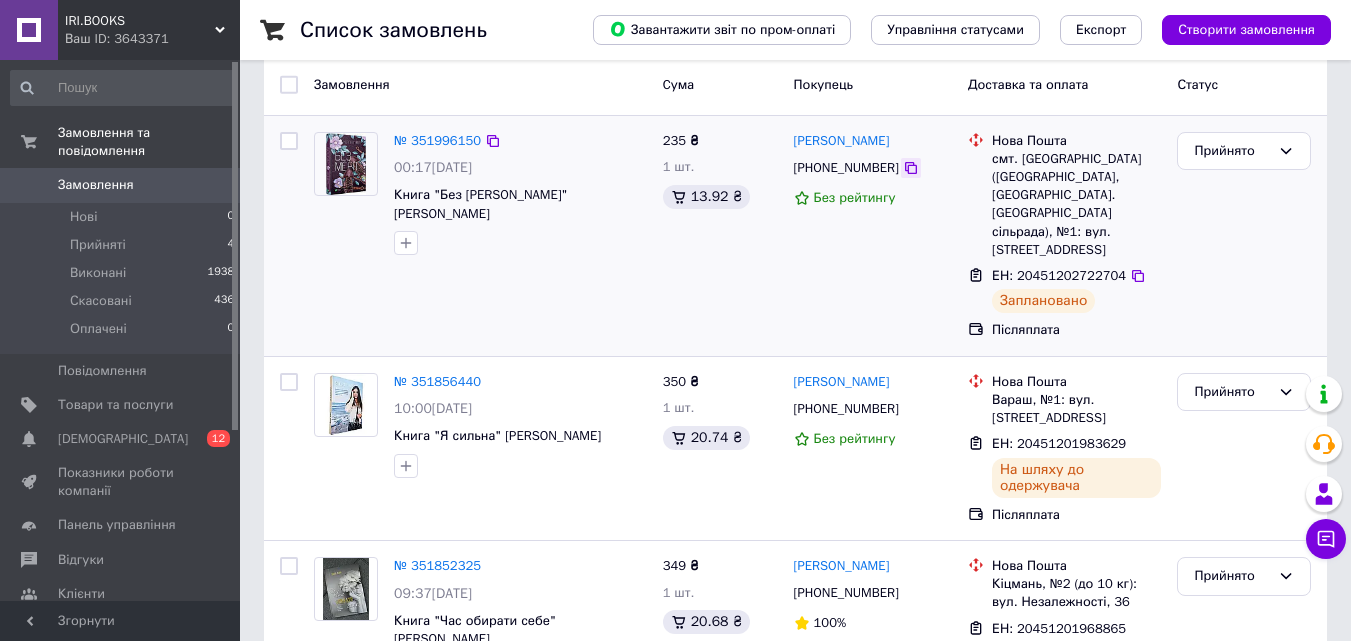 click 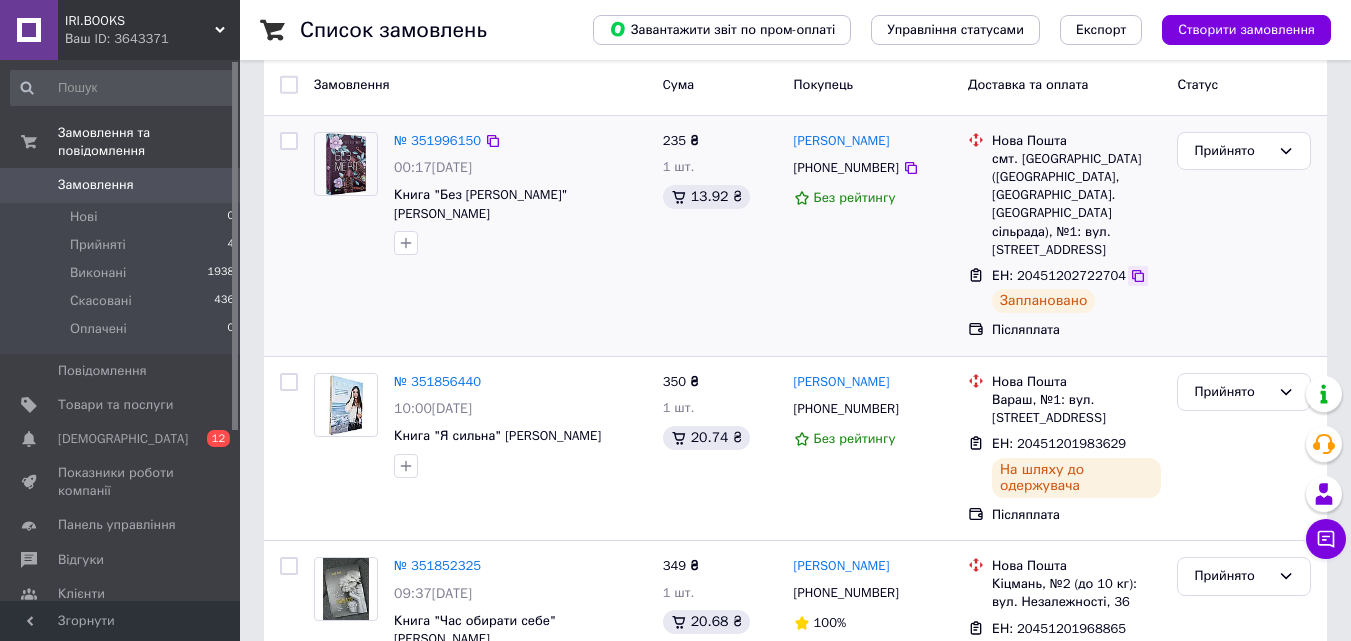 click 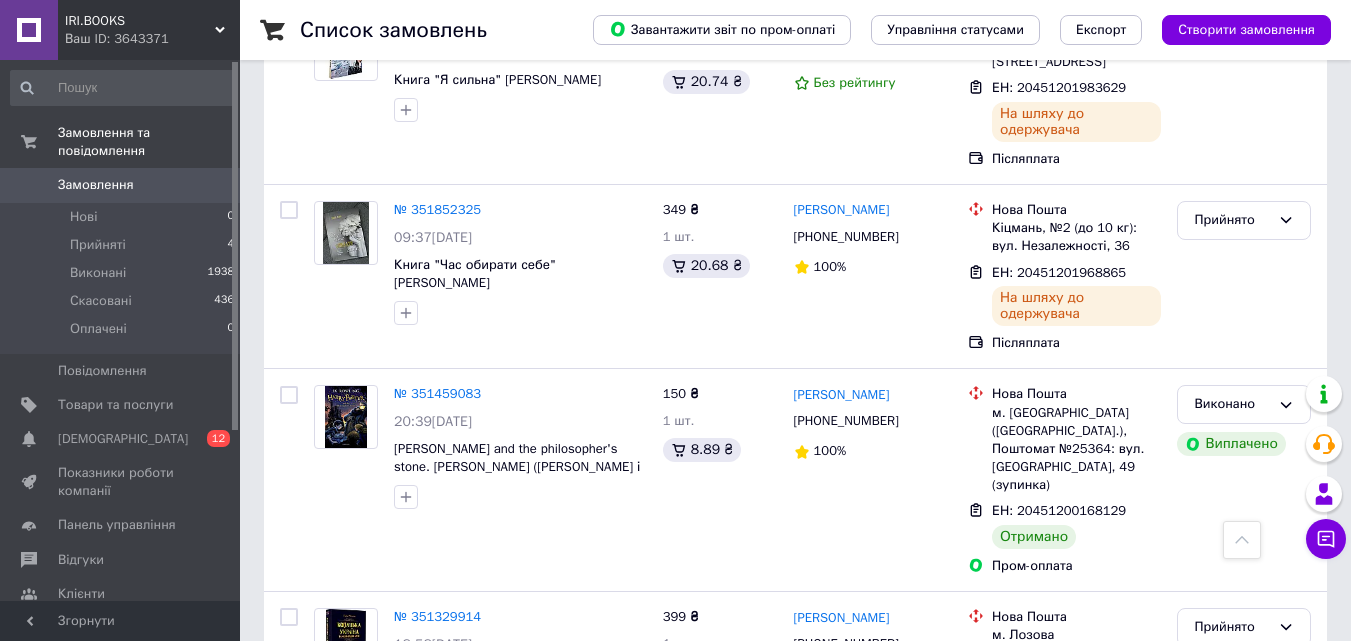 scroll, scrollTop: 500, scrollLeft: 0, axis: vertical 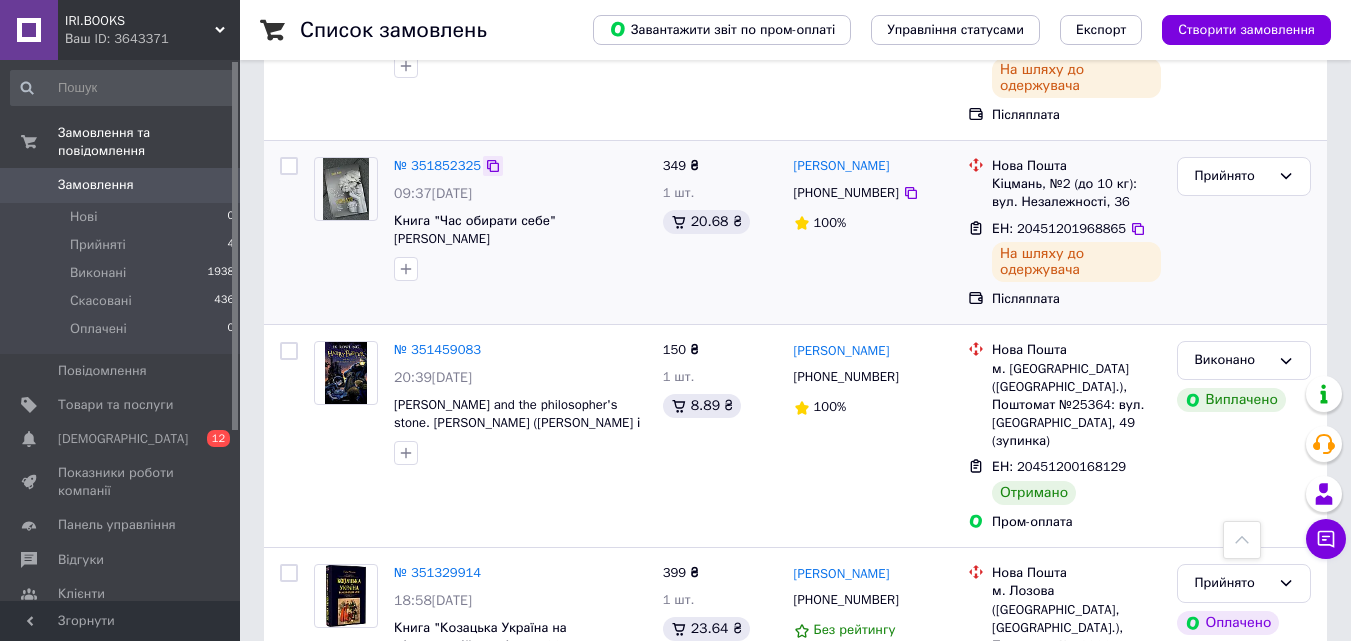 click 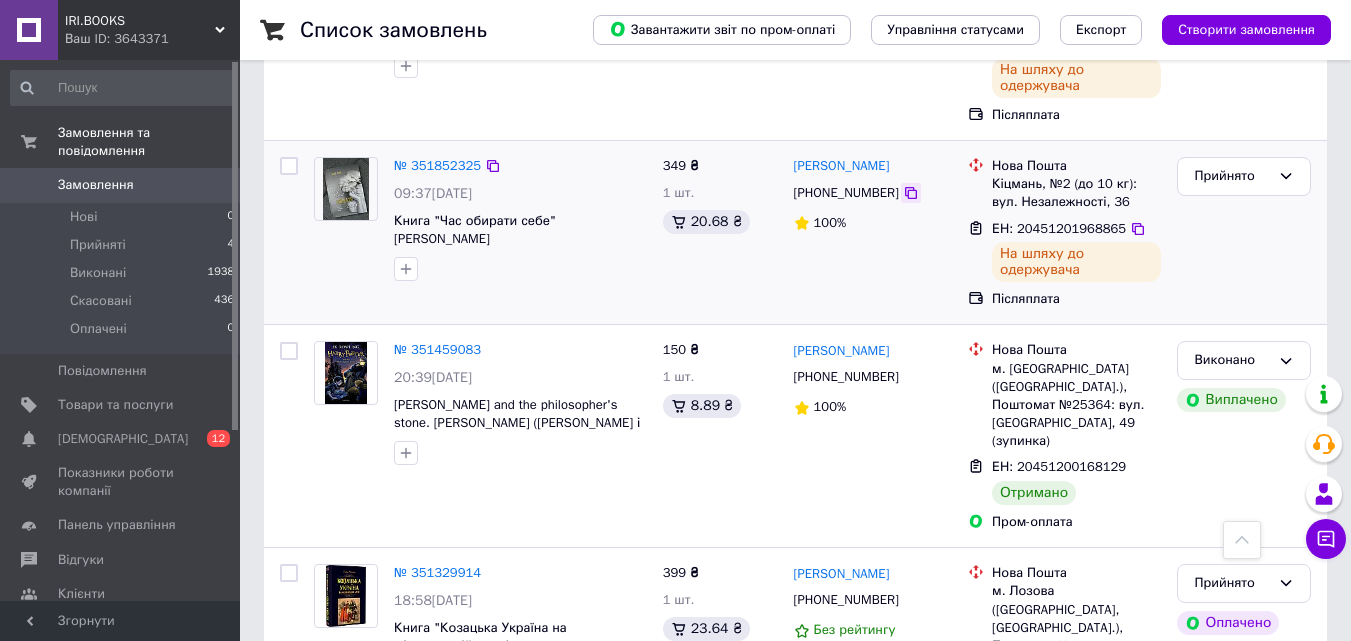 click 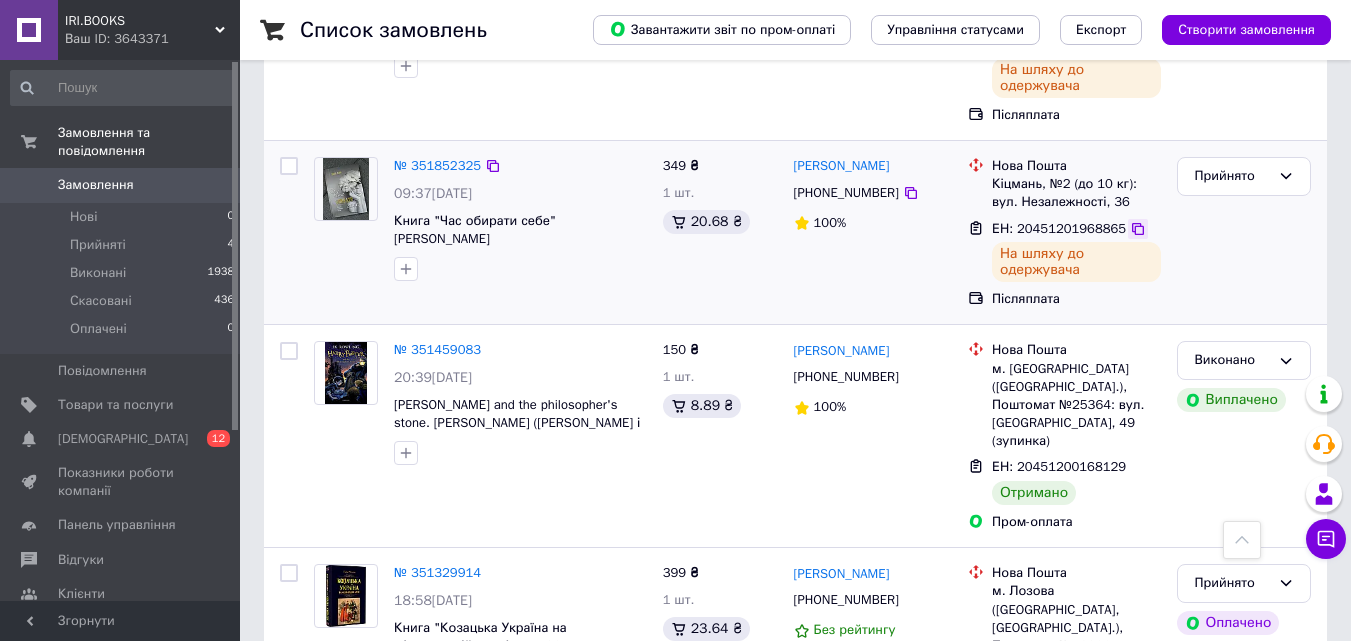 click 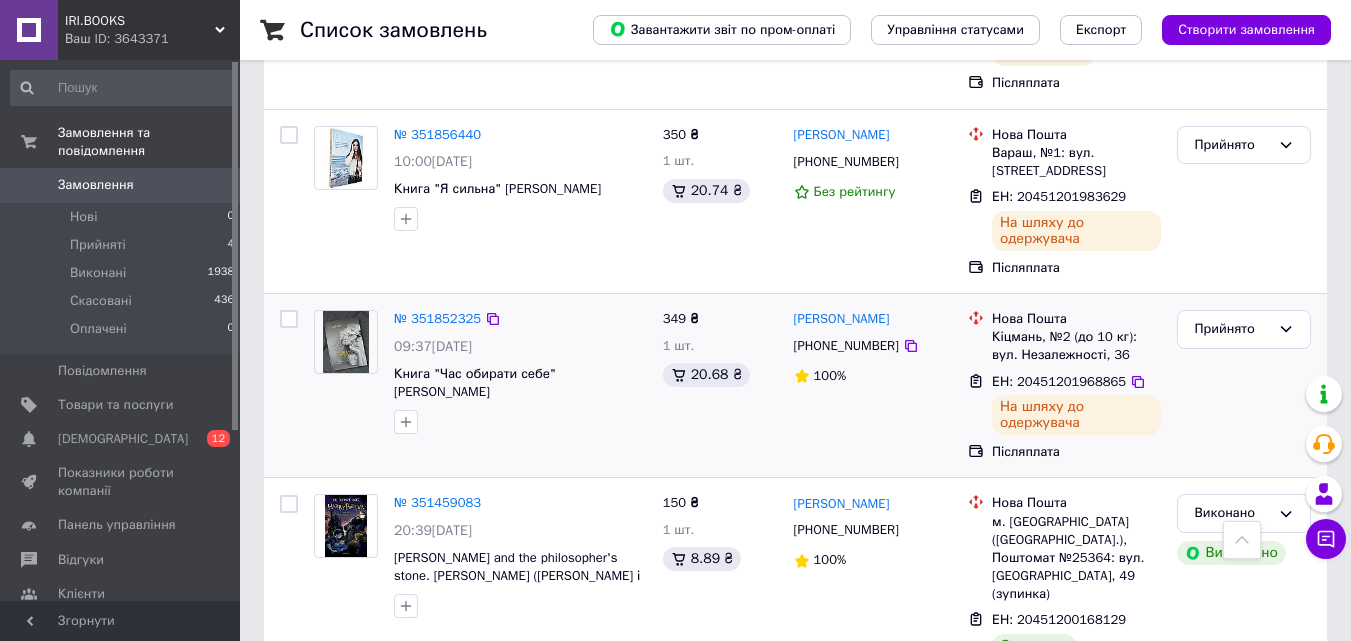 scroll, scrollTop: 300, scrollLeft: 0, axis: vertical 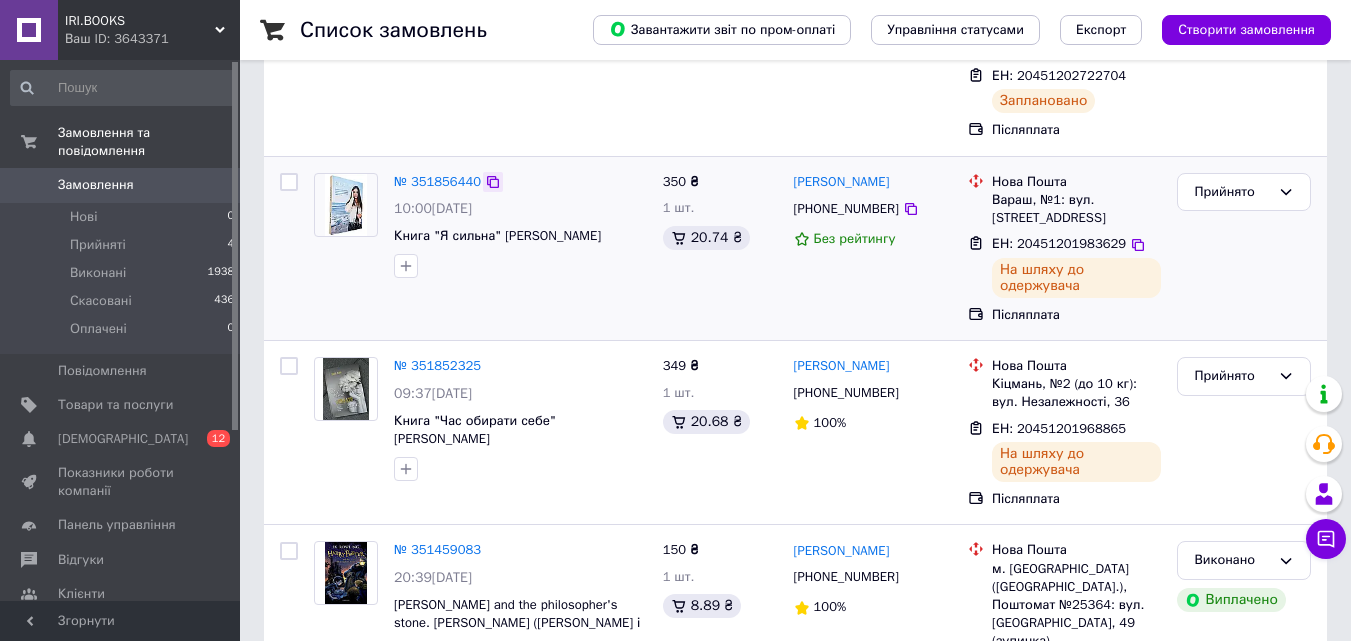 click 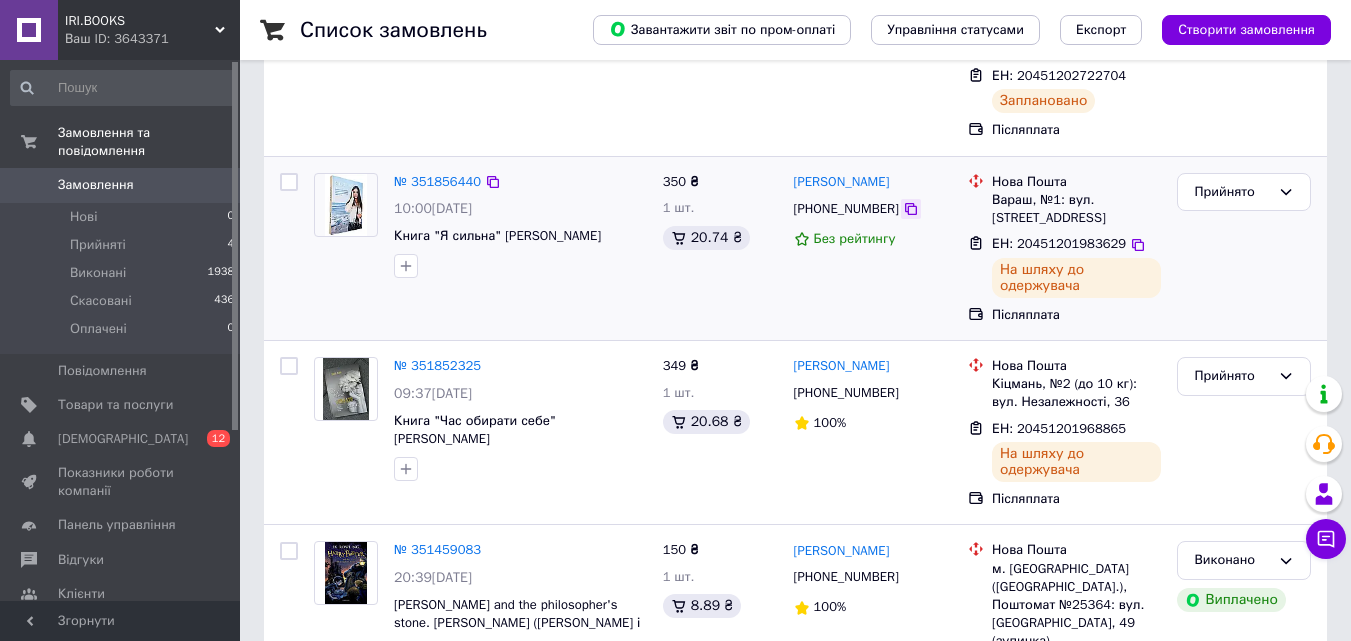 click 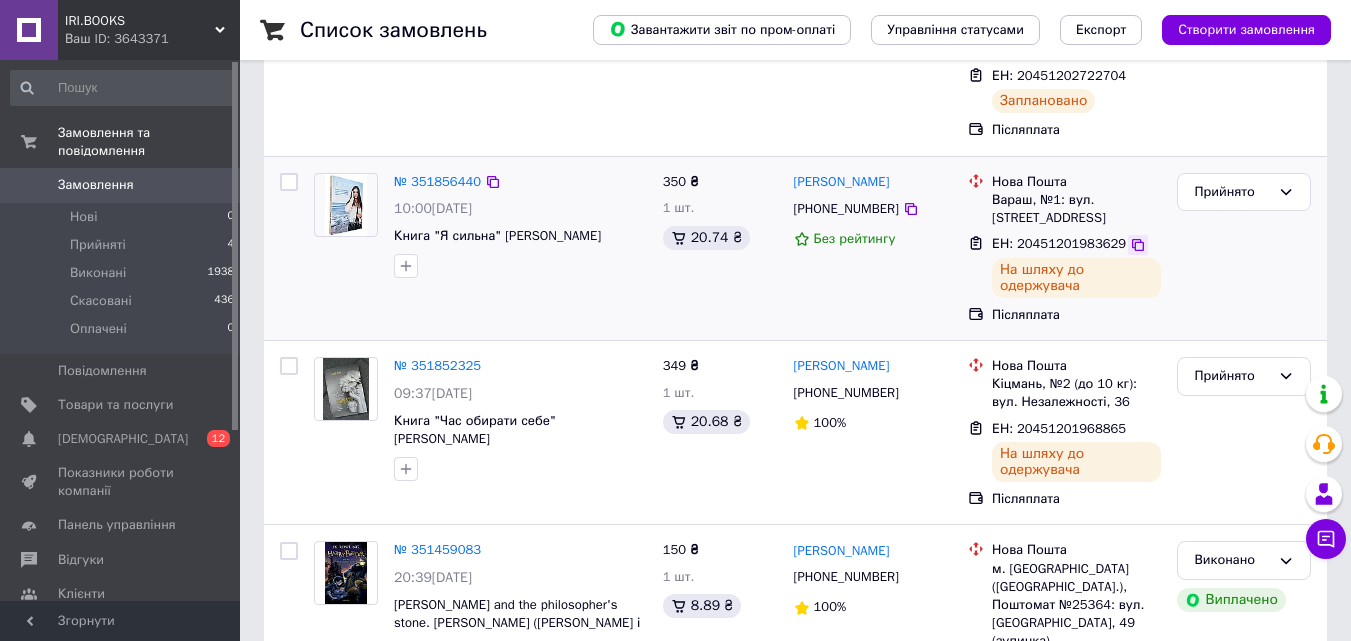 click 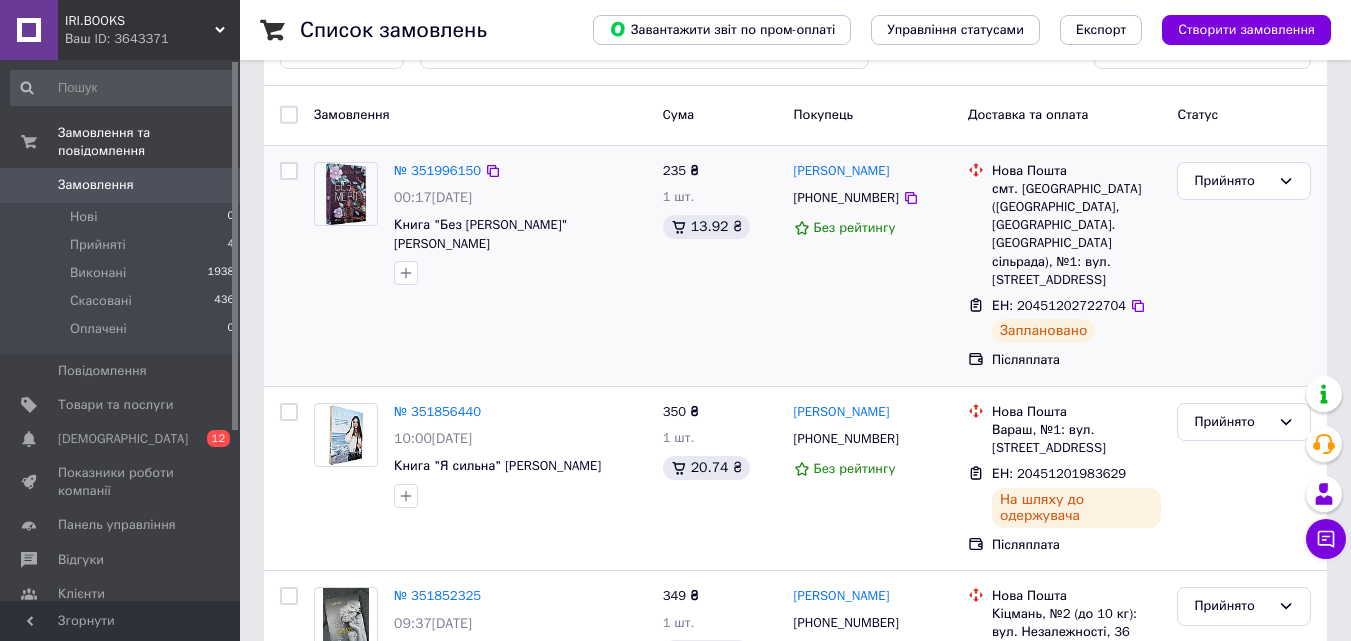scroll, scrollTop: 100, scrollLeft: 0, axis: vertical 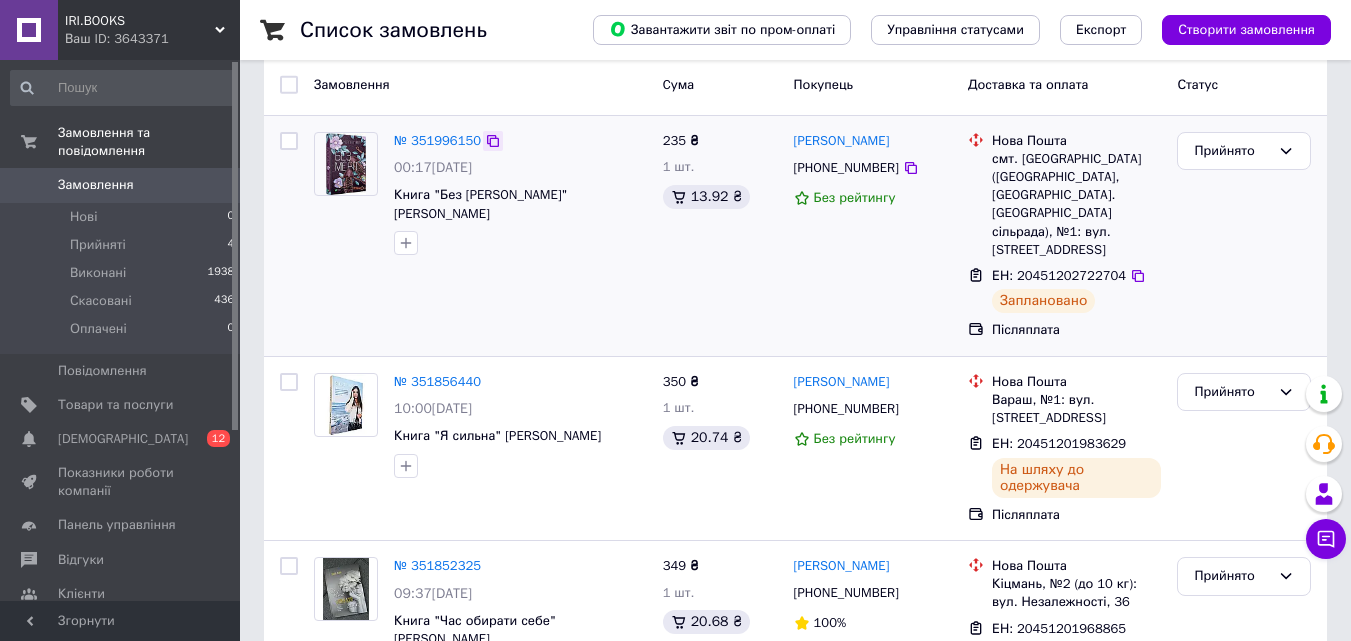 click 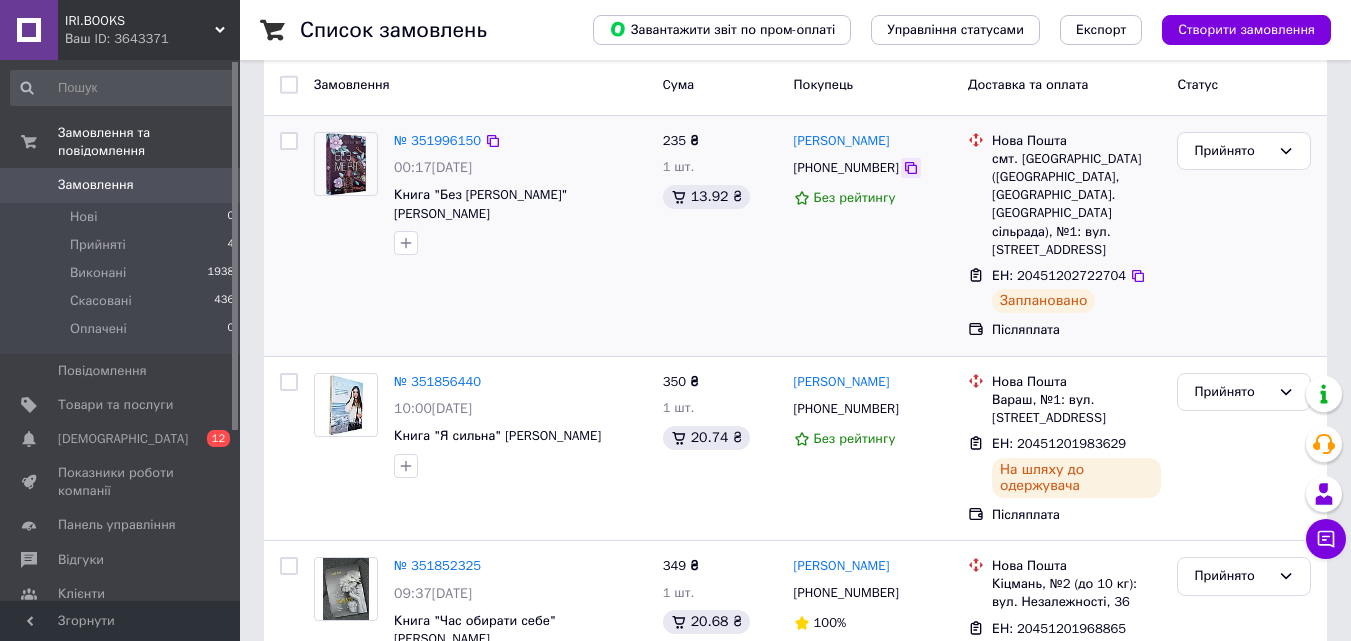 click 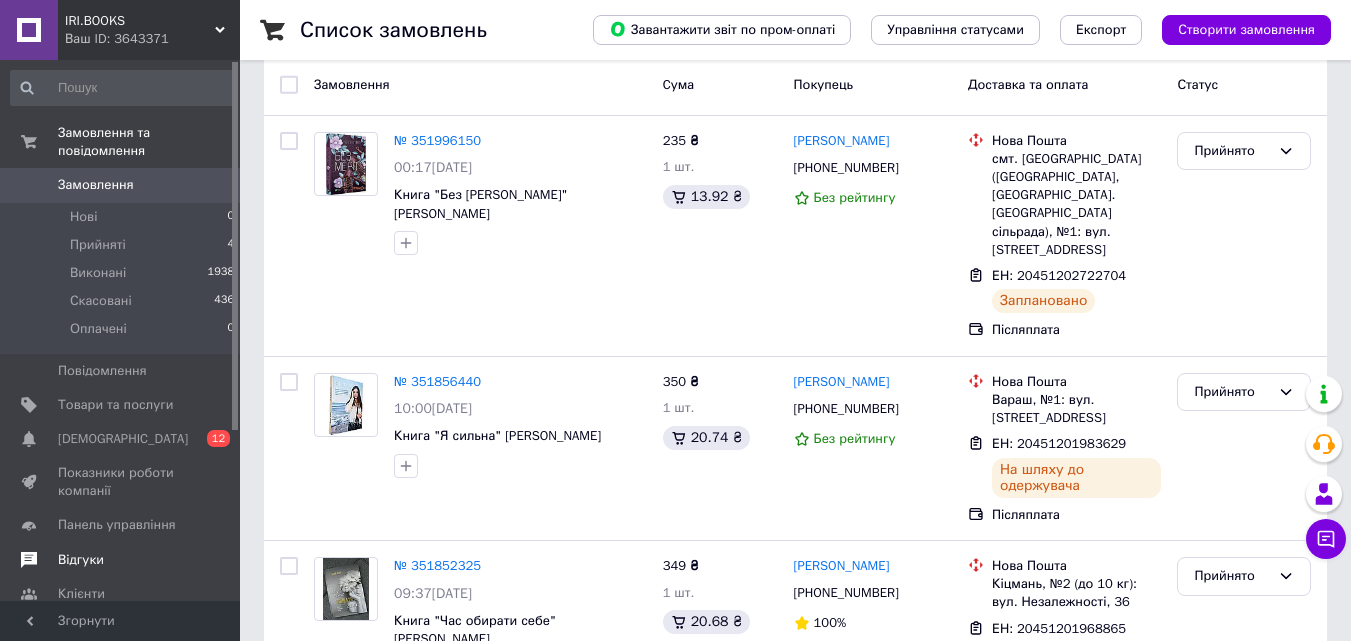 click on "Відгуки" at bounding box center (121, 560) 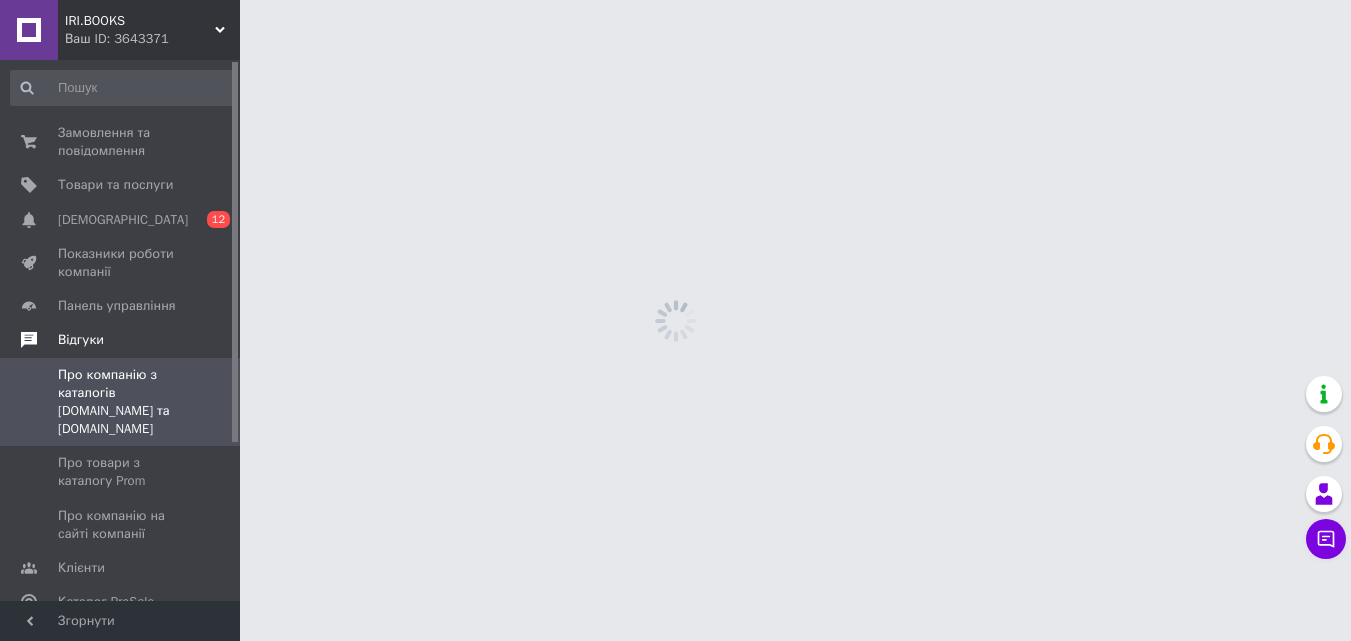 scroll, scrollTop: 0, scrollLeft: 0, axis: both 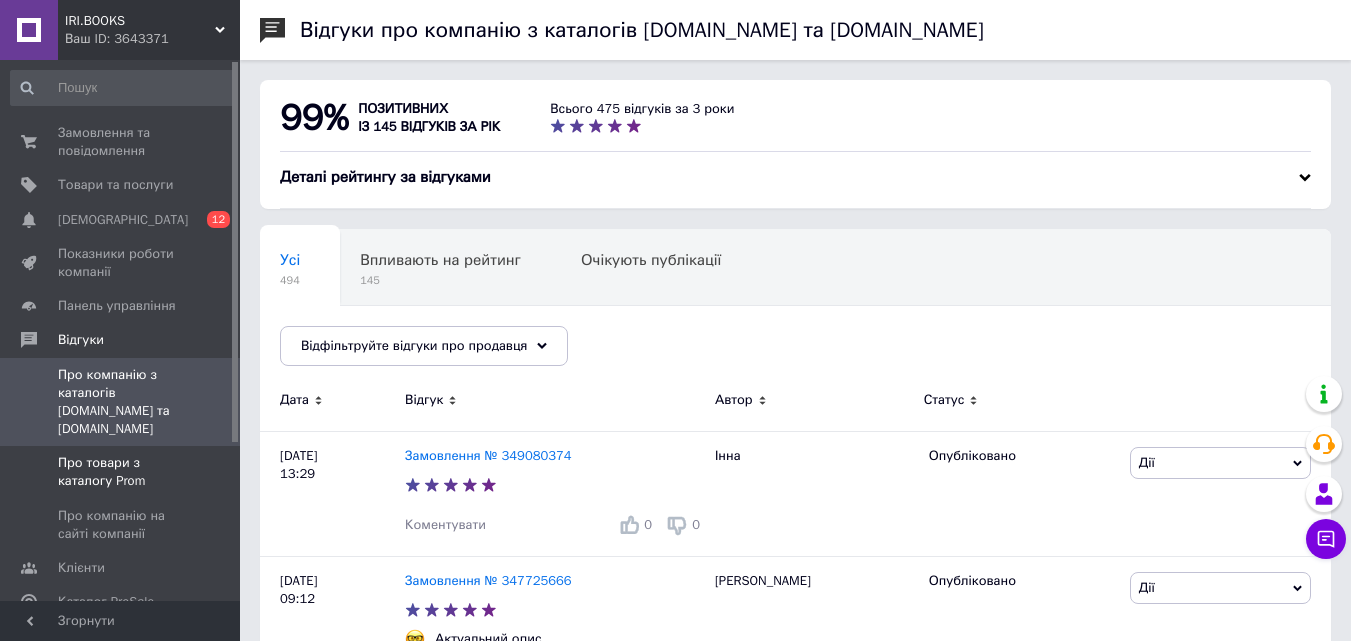 click on "Про товари з каталогу Prom" at bounding box center [121, 472] 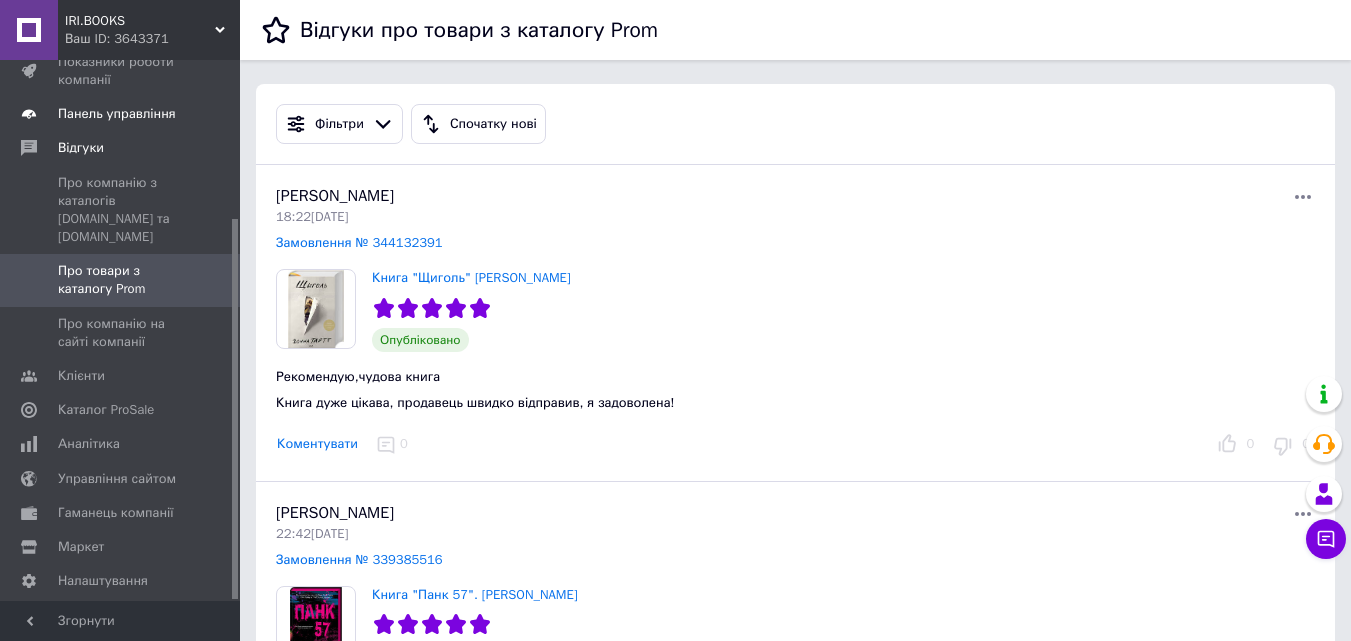 scroll, scrollTop: 224, scrollLeft: 0, axis: vertical 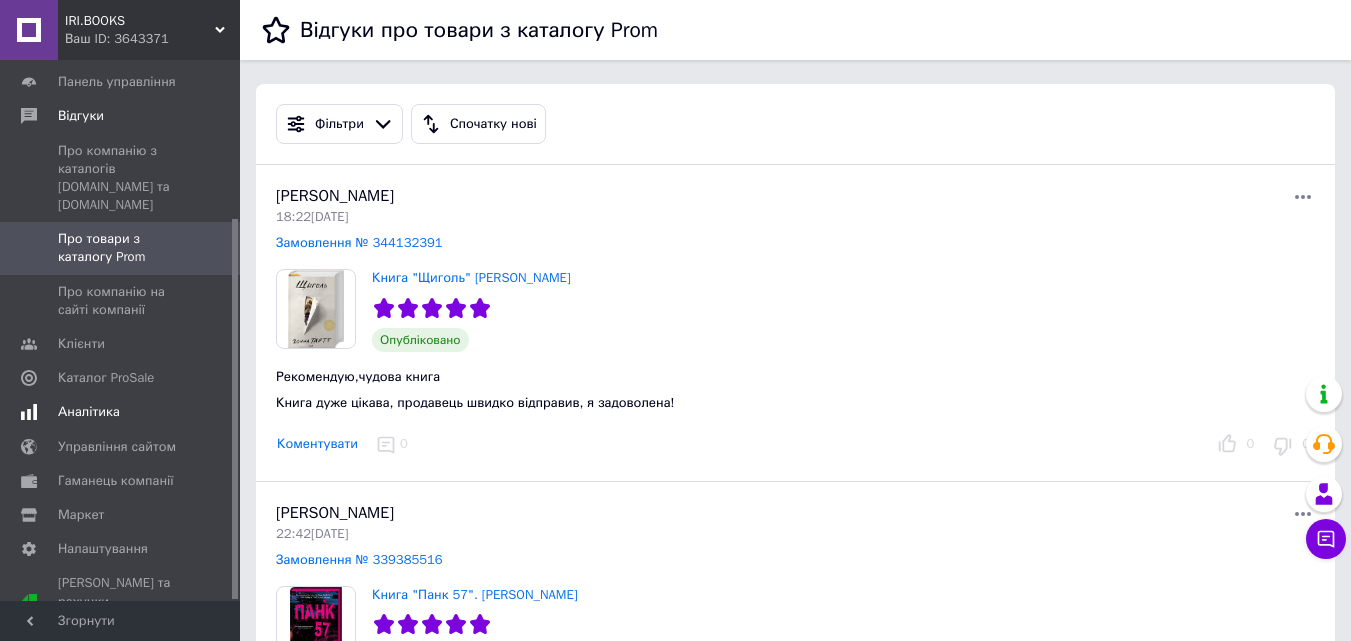 click on "Аналітика" at bounding box center (89, 412) 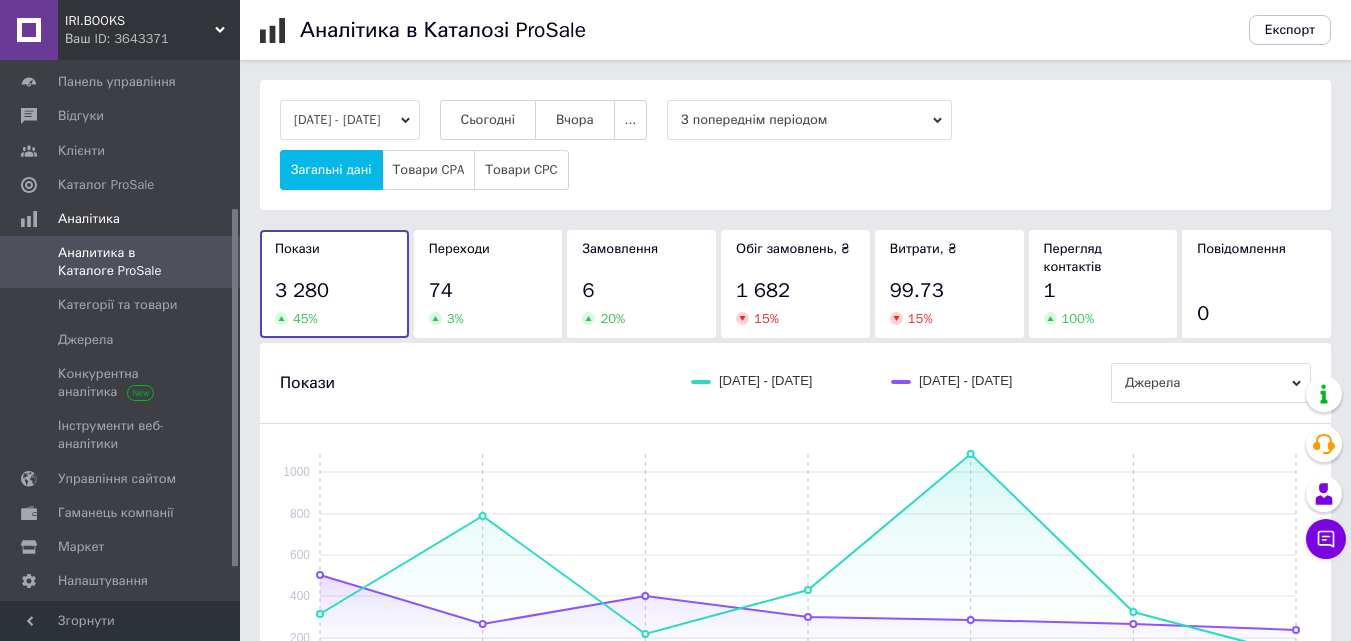 click on "Сьогодні" at bounding box center [488, 120] 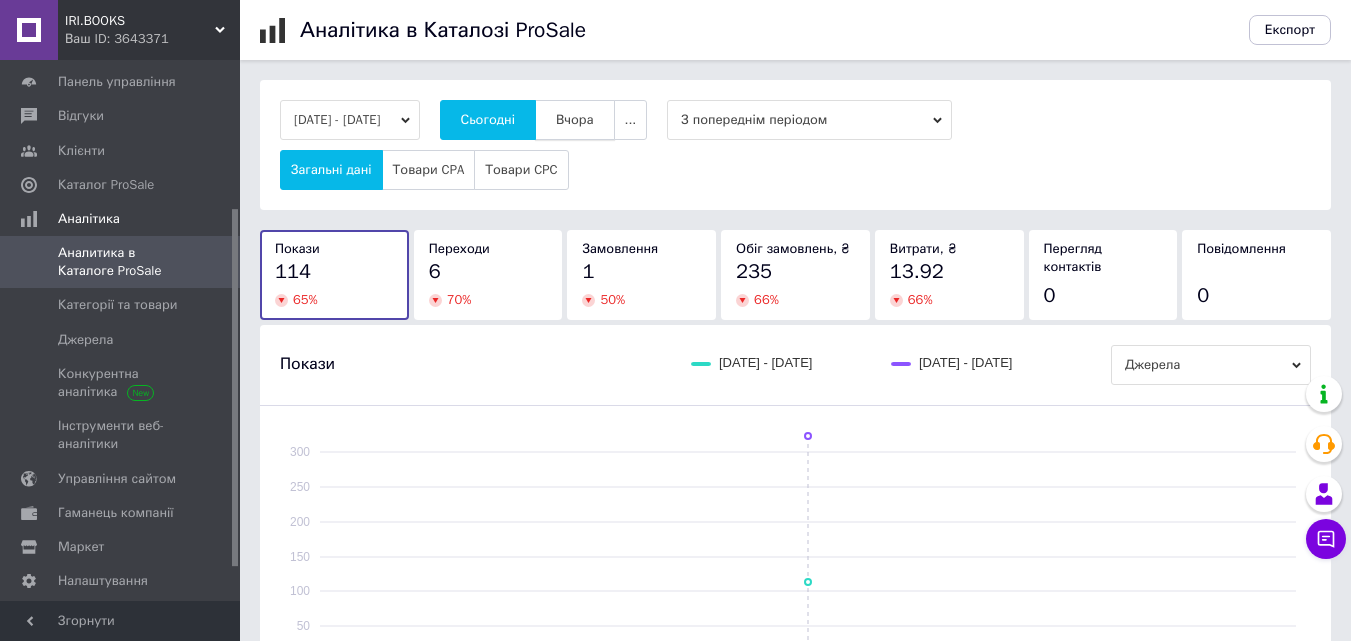 click on "Вчора" at bounding box center (575, 120) 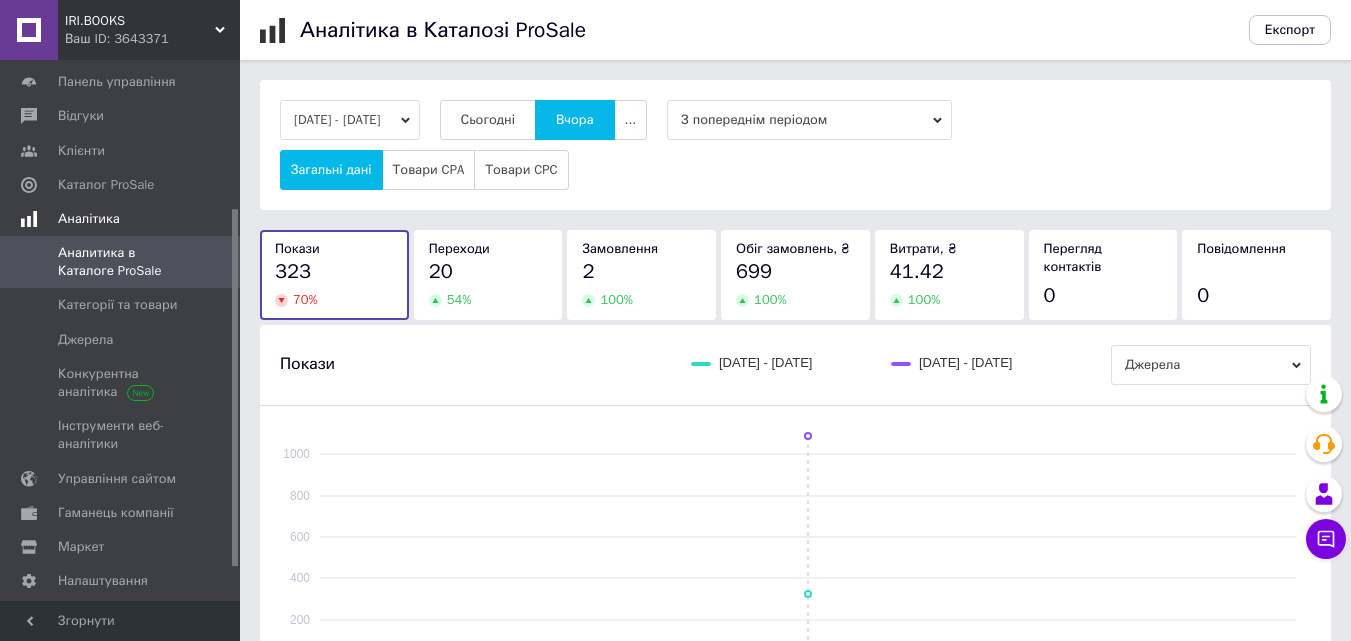 scroll, scrollTop: 0, scrollLeft: 0, axis: both 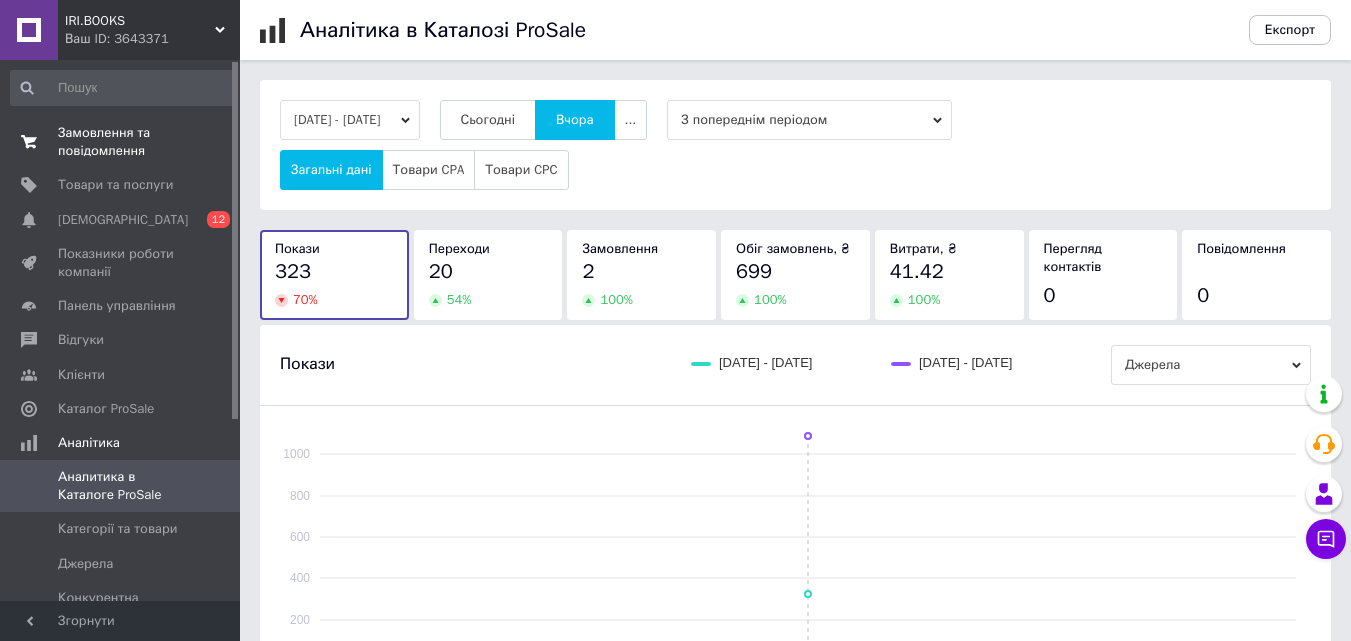 click on "Замовлення та повідомлення" at bounding box center (121, 142) 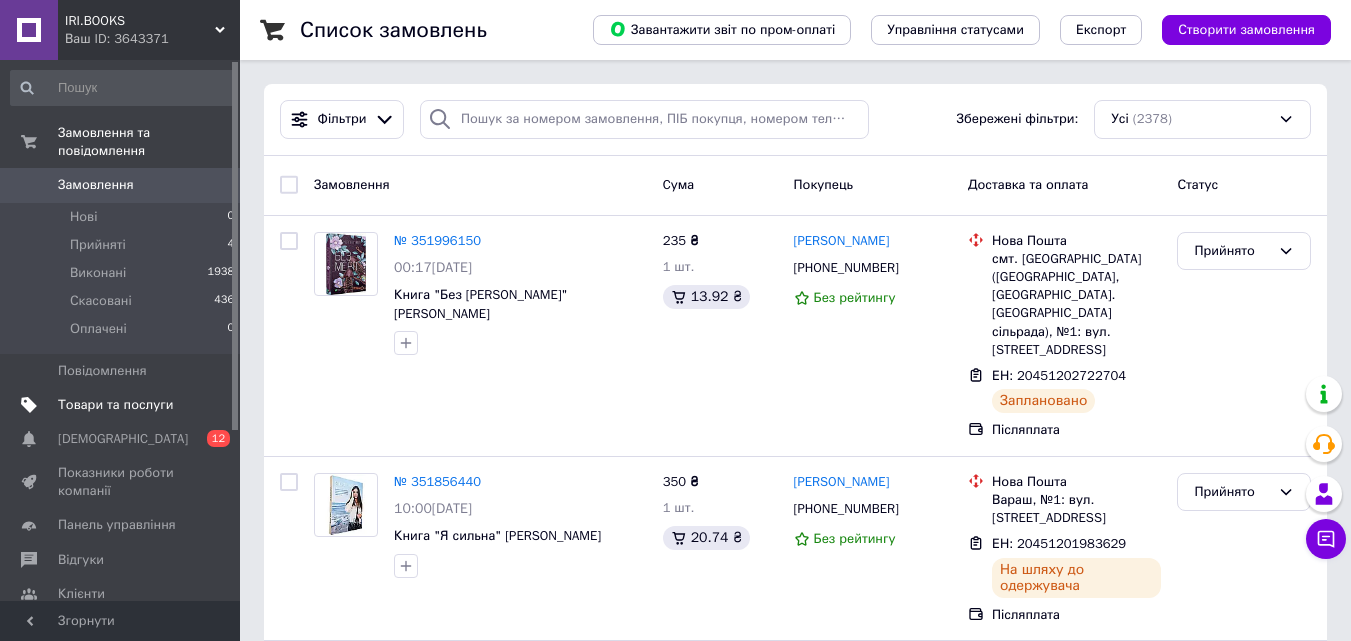 click on "Товари та послуги" at bounding box center [115, 405] 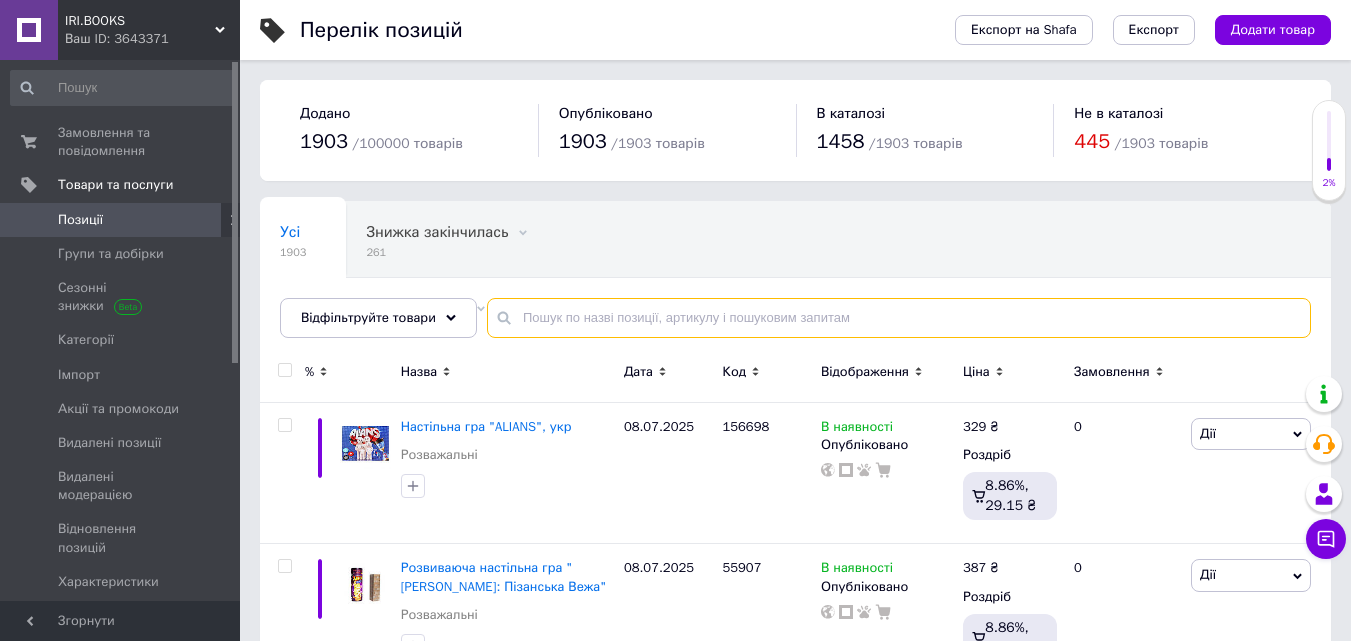 click at bounding box center [899, 318] 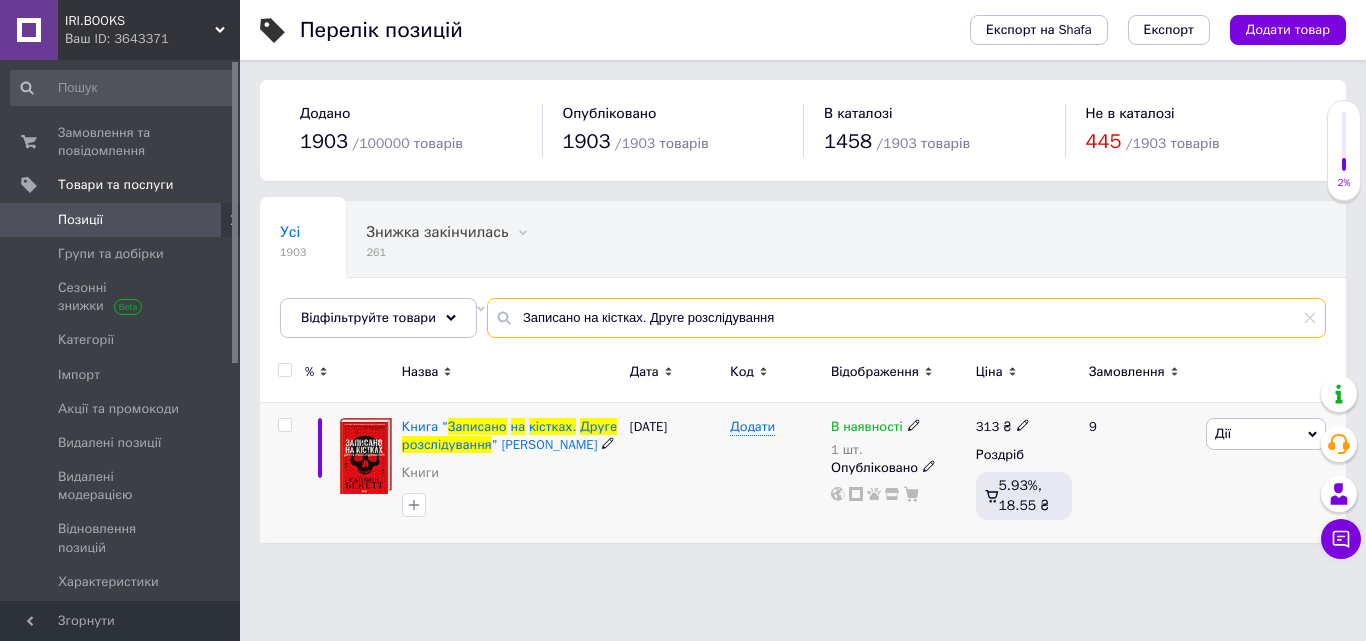 type on "Записано на кістках. Друге розслідування" 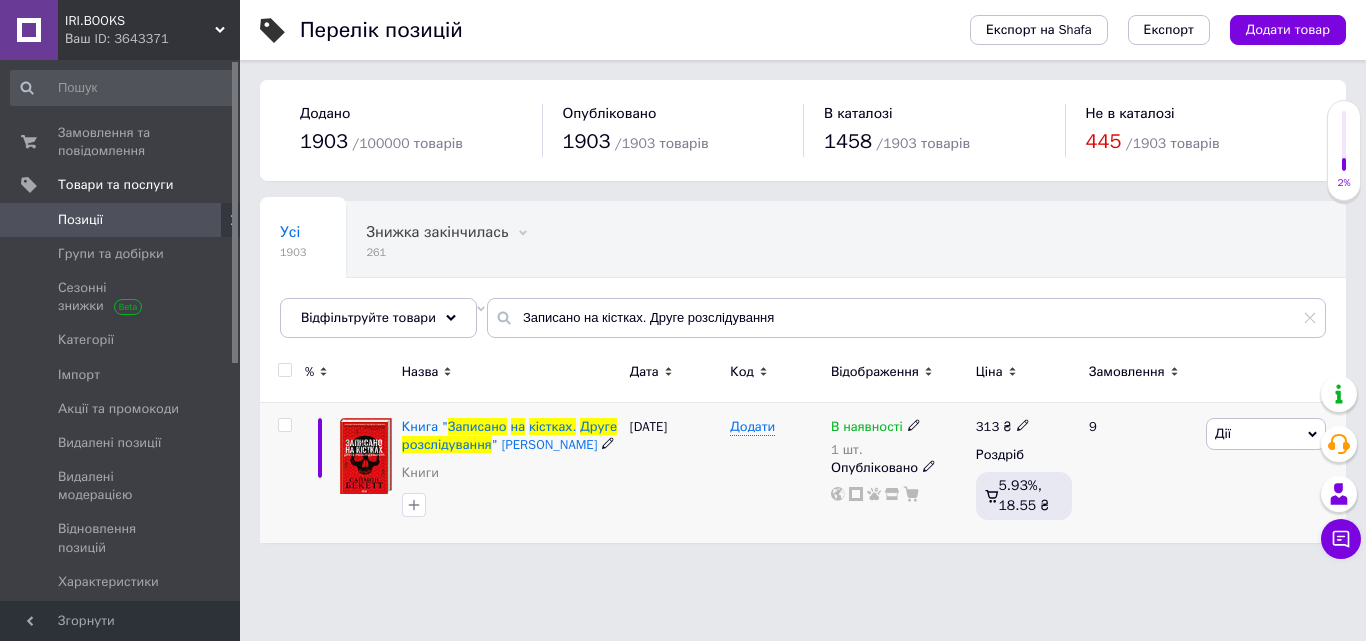 click 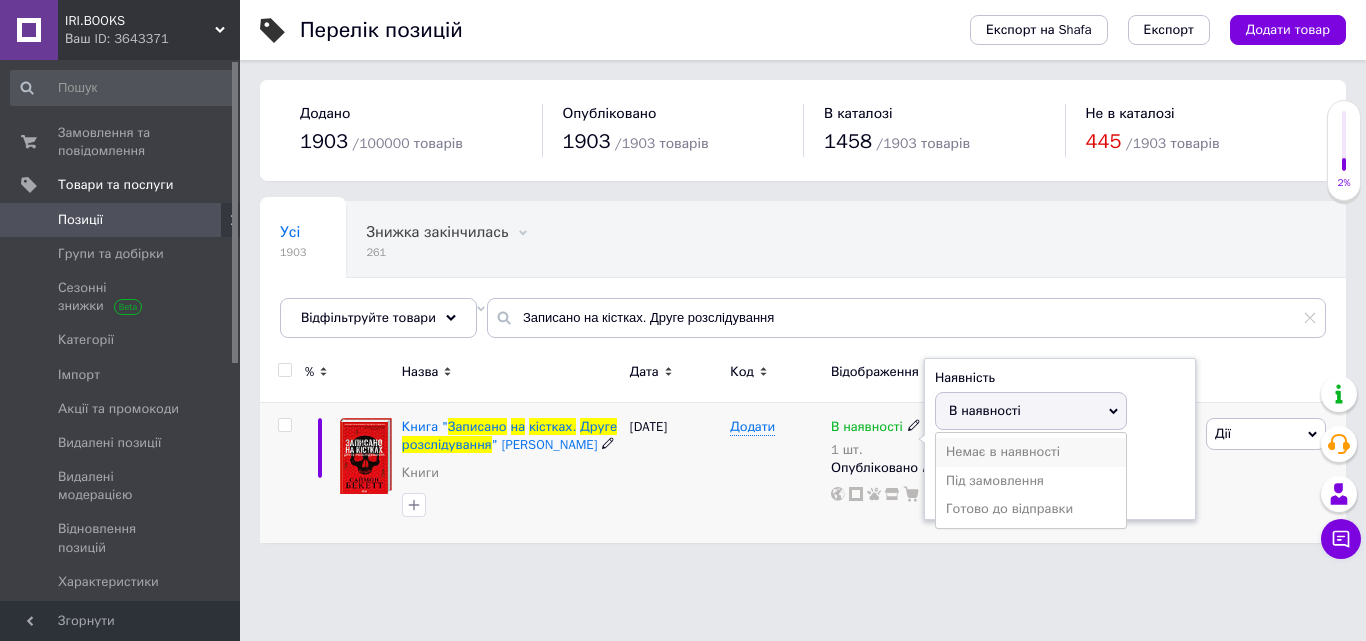 click on "Немає в наявності" at bounding box center (1031, 452) 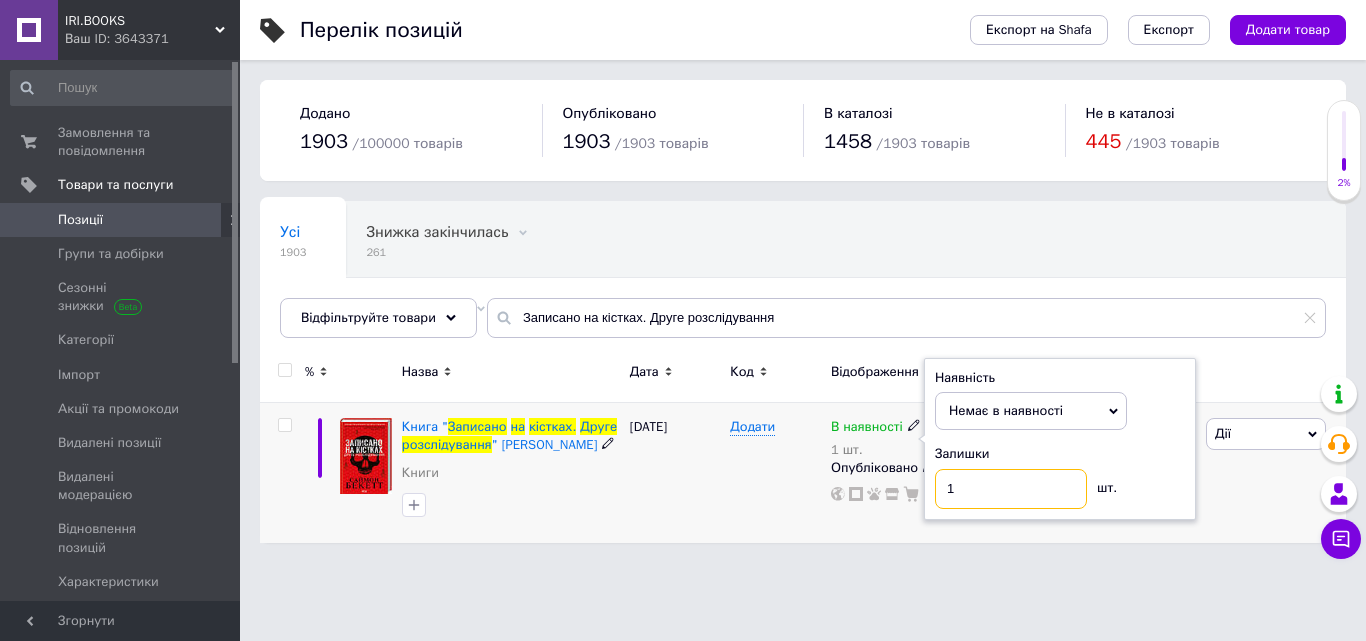 click on "1" at bounding box center (1011, 489) 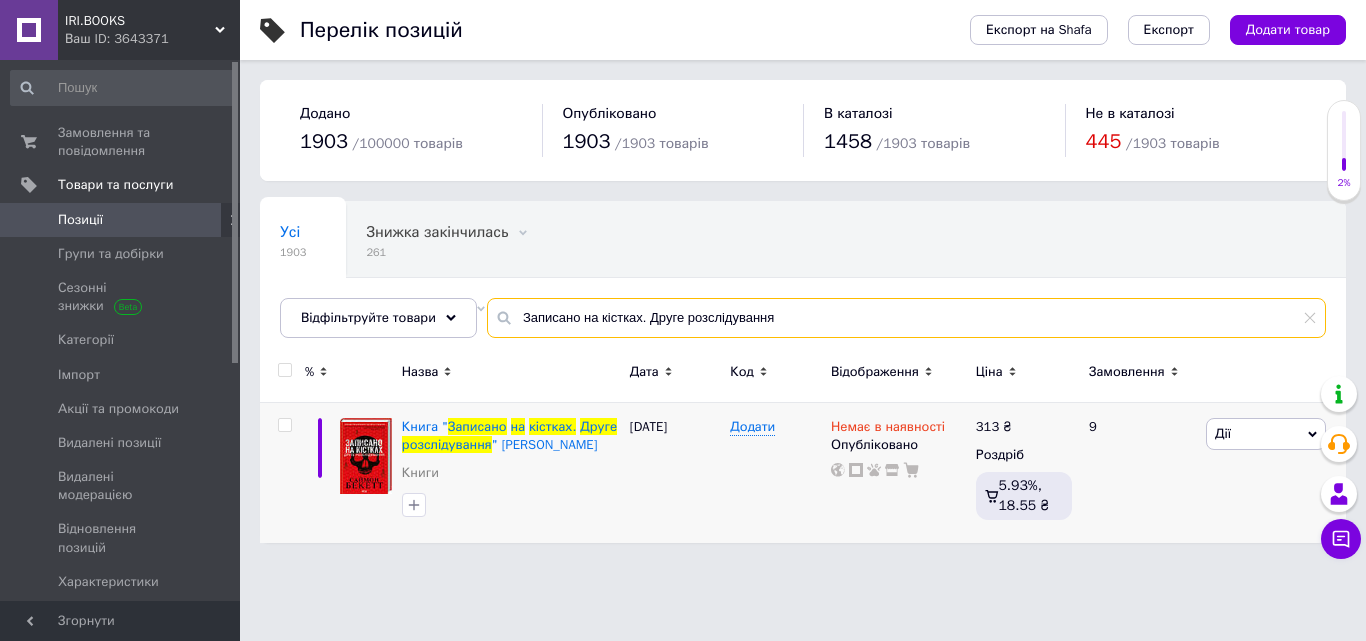 drag, startPoint x: 790, startPoint y: 315, endPoint x: 489, endPoint y: 308, distance: 301.0814 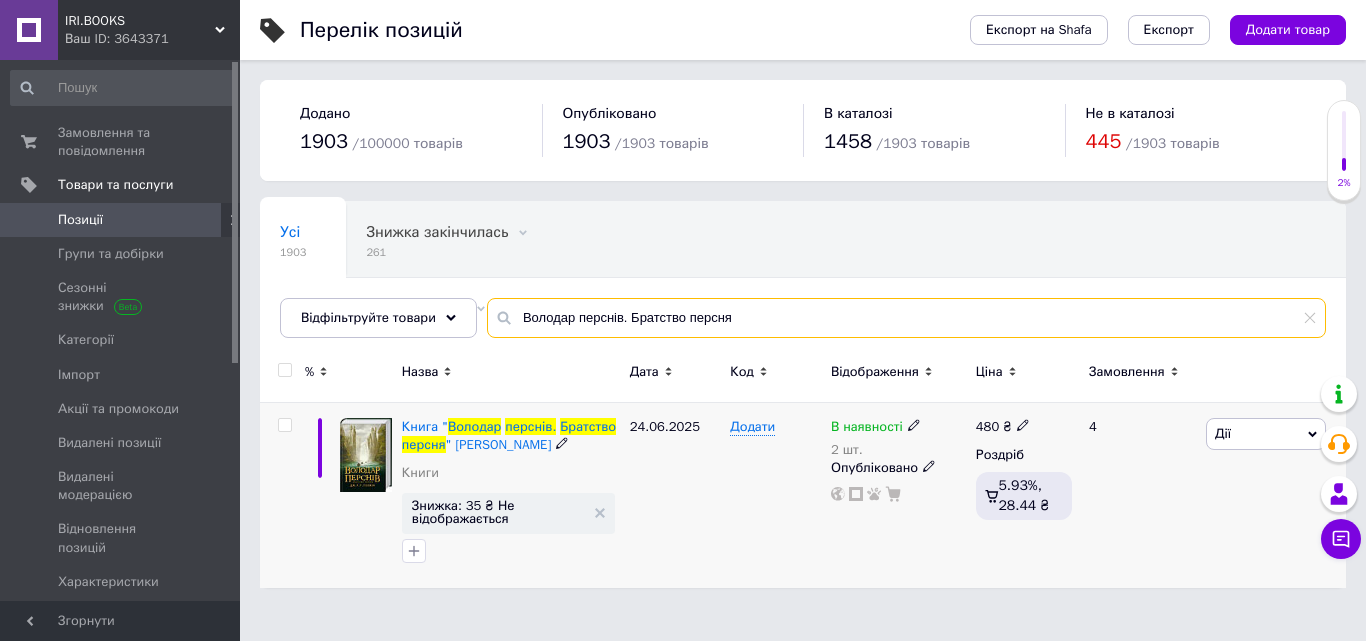 type on "Володар перснів. Братство персня" 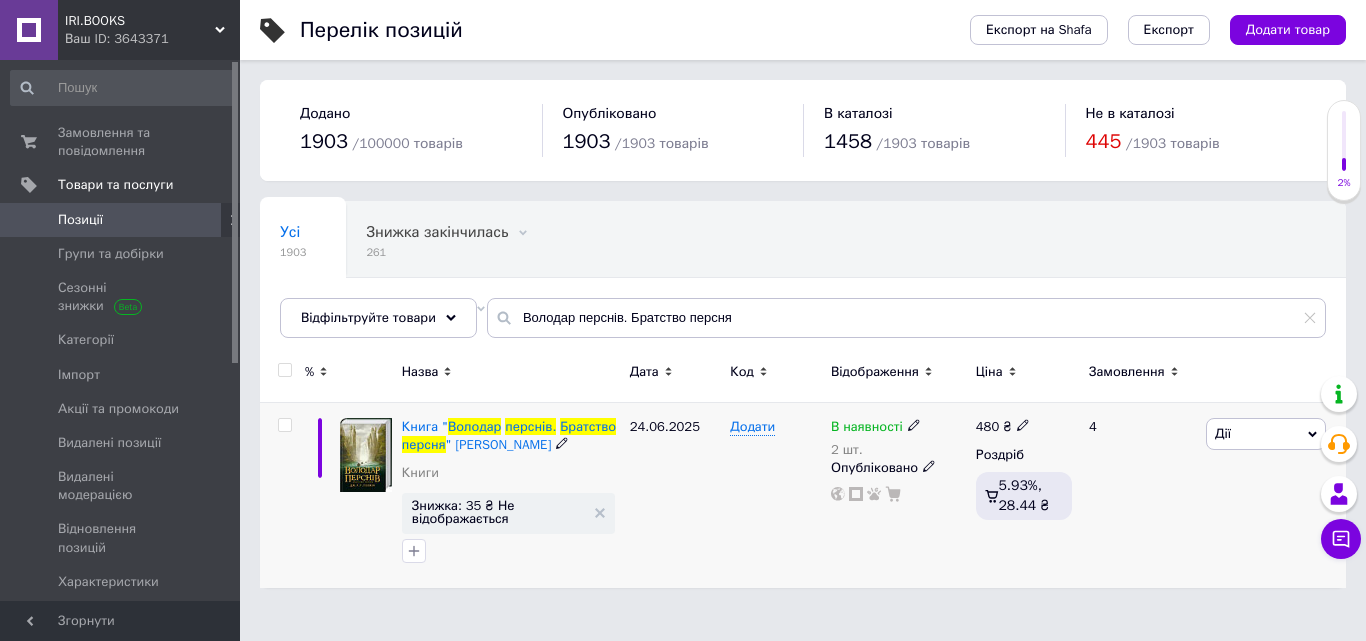click 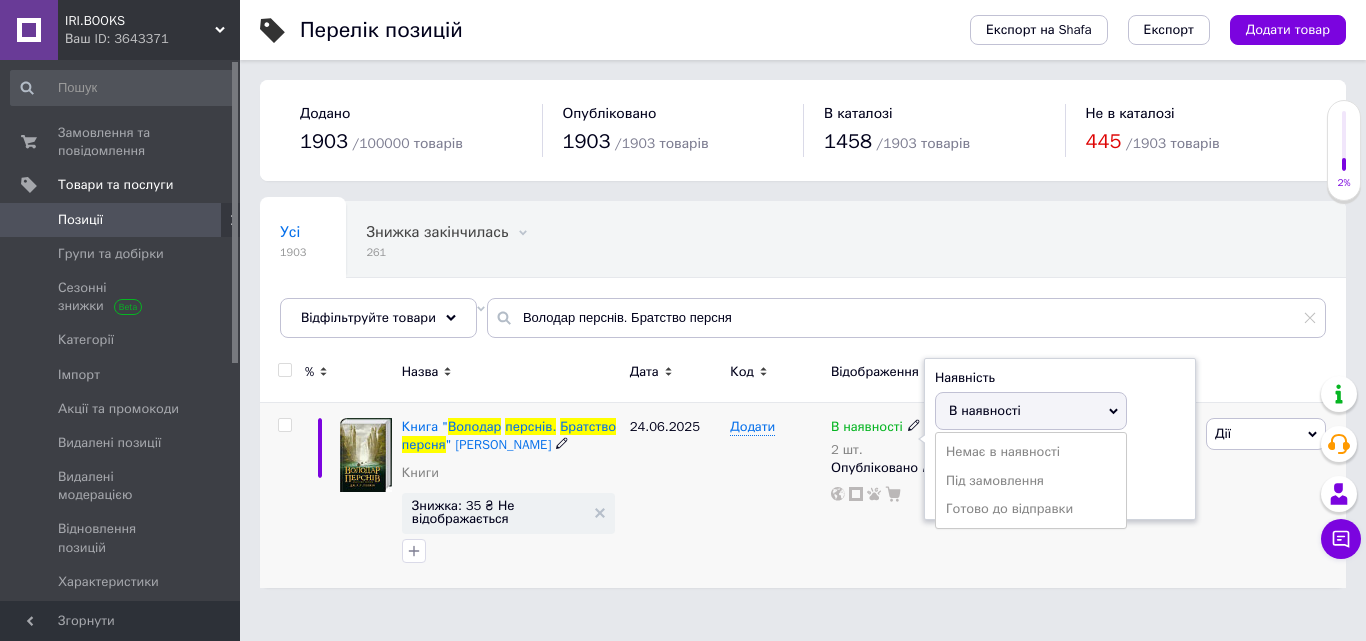 click on "В наявності" at bounding box center [985, 410] 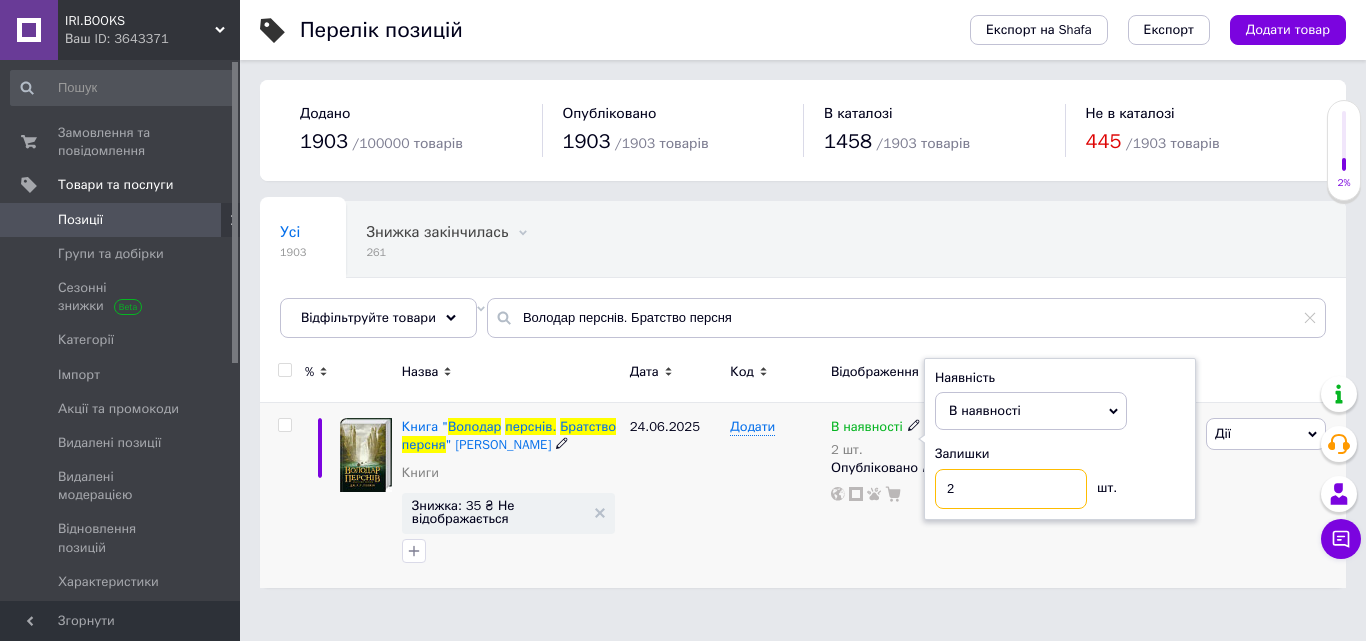click on "2" at bounding box center (1011, 489) 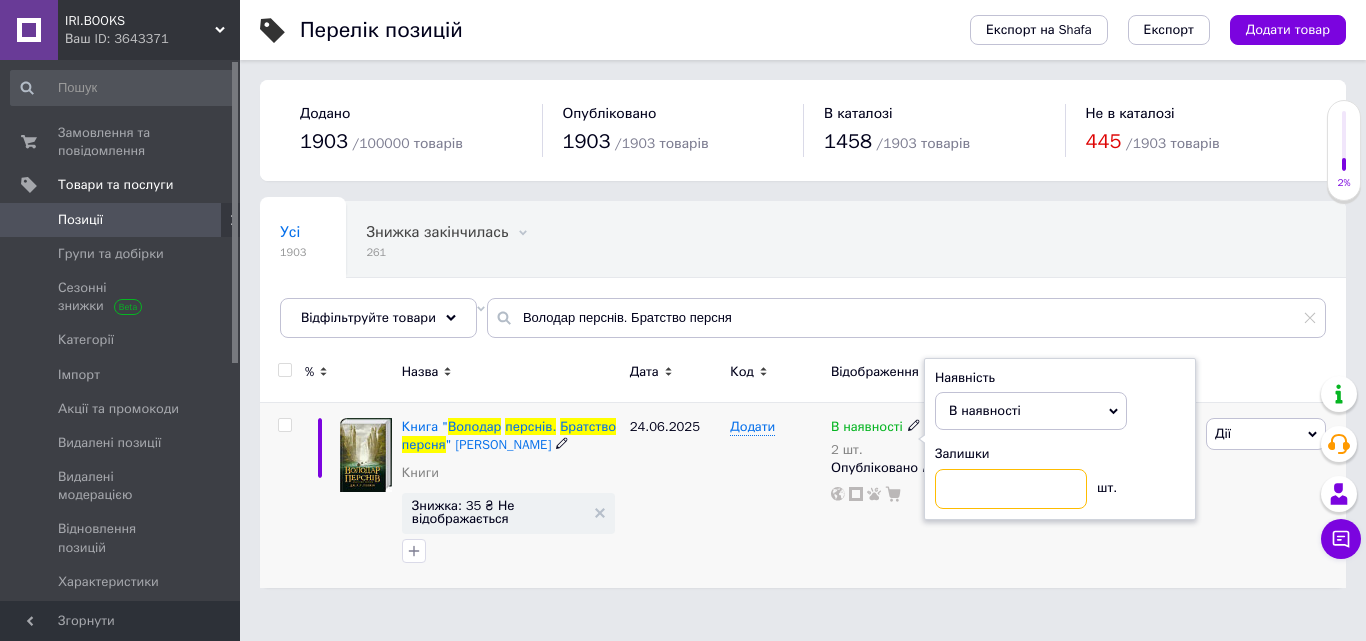 type on "1" 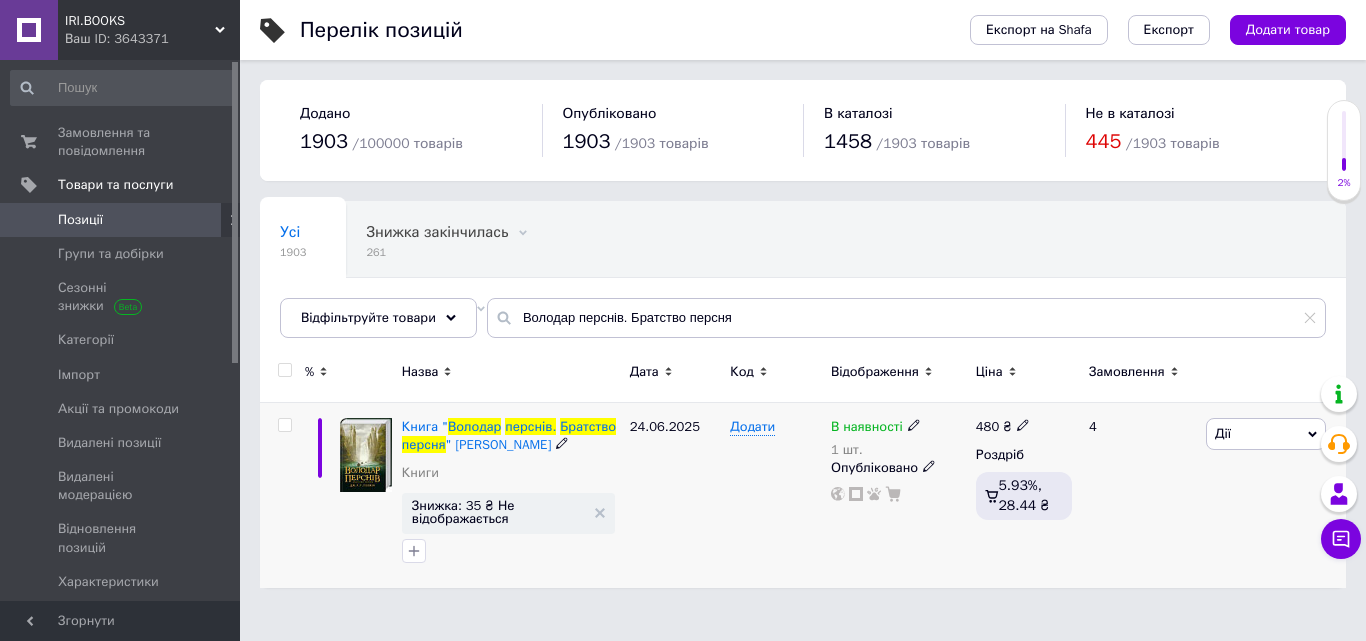 click on "Знижка: 35 ₴ Не відображається" at bounding box center (508, 513) 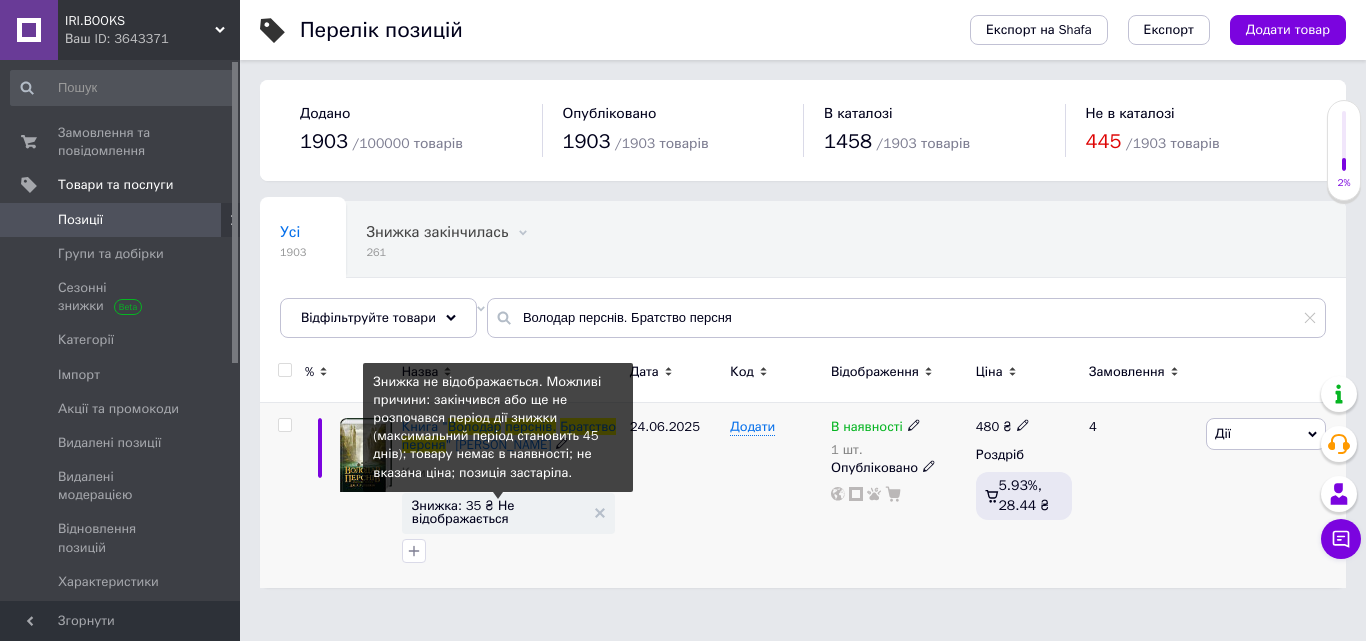 click on "Знижка: 35 ₴ Не відображається" at bounding box center (498, 512) 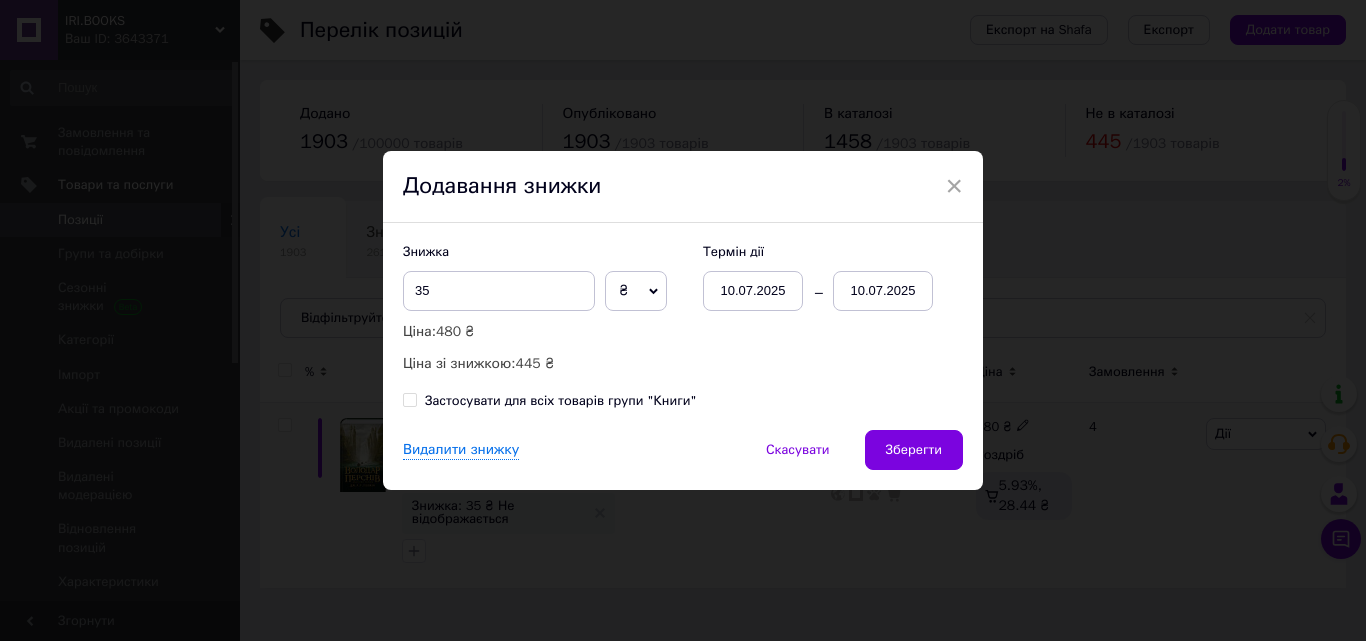 click on "10.07.2025" at bounding box center (883, 291) 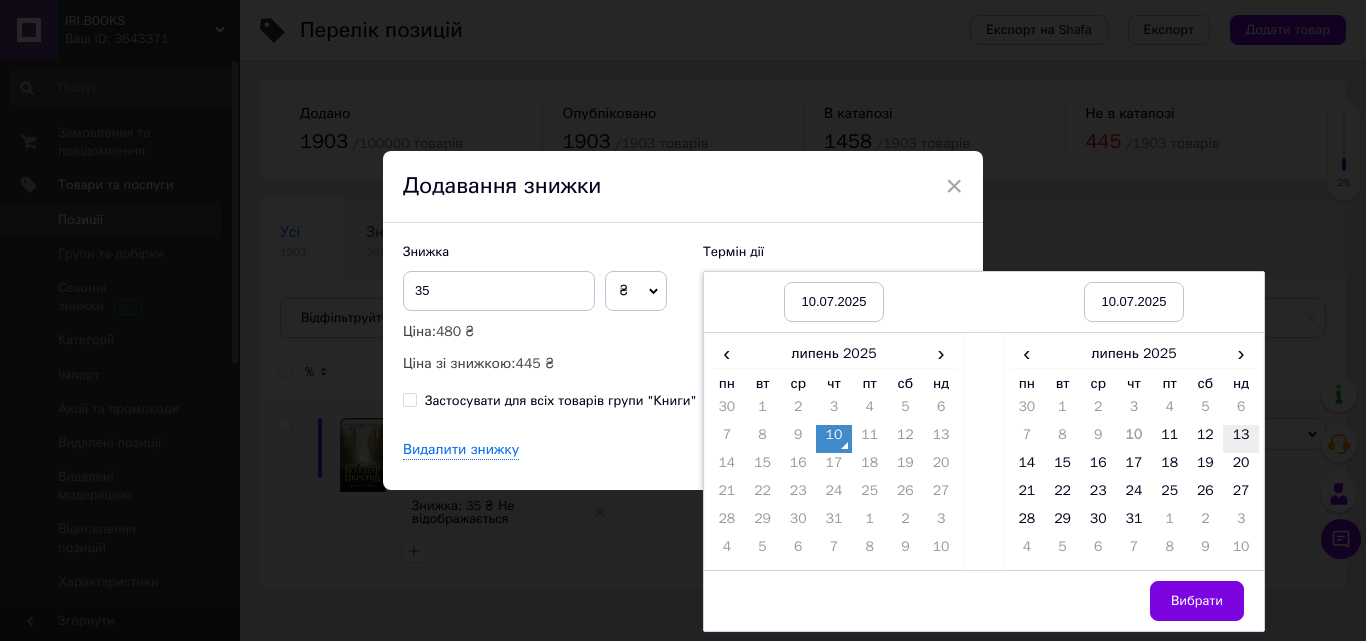 click on "13" at bounding box center [1241, 439] 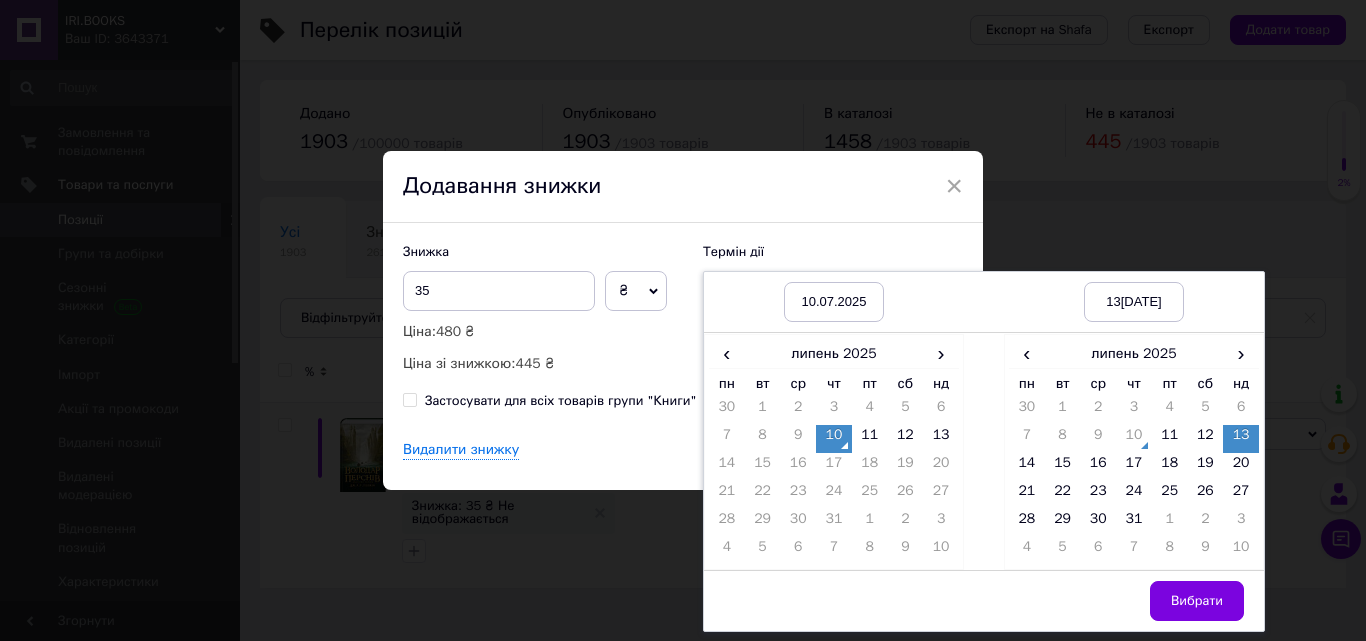 click on "Вибрати" at bounding box center [1197, 601] 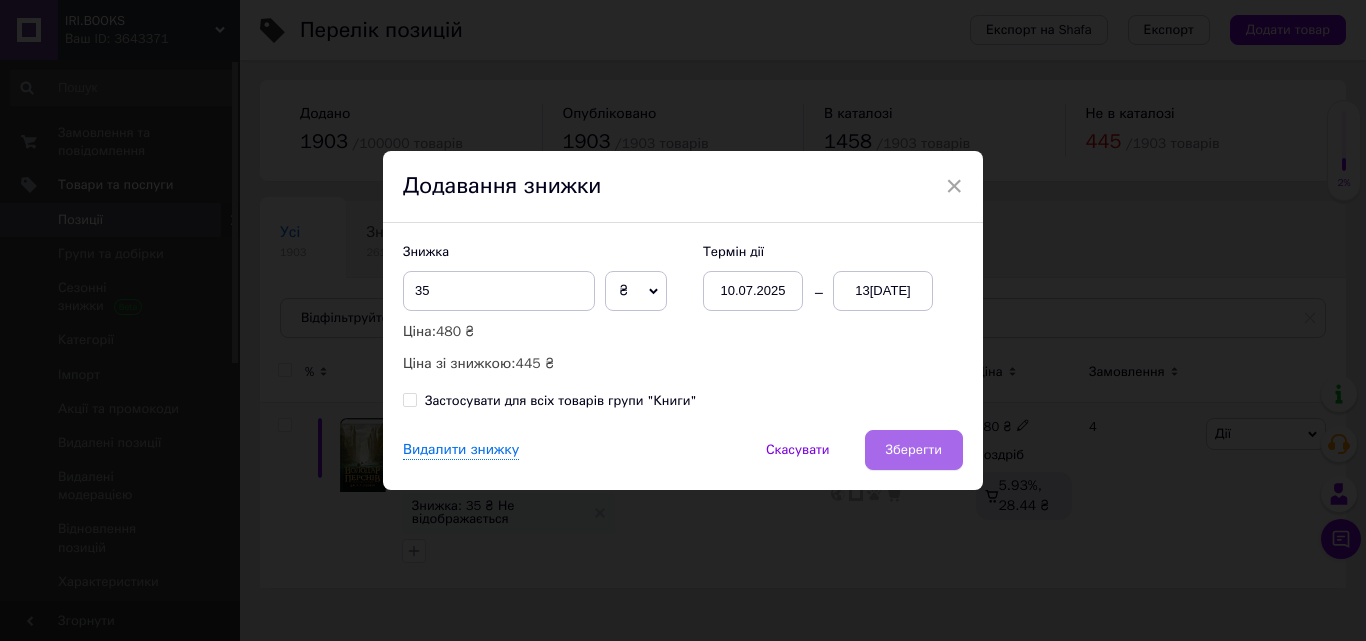 click on "Зберегти" at bounding box center (914, 450) 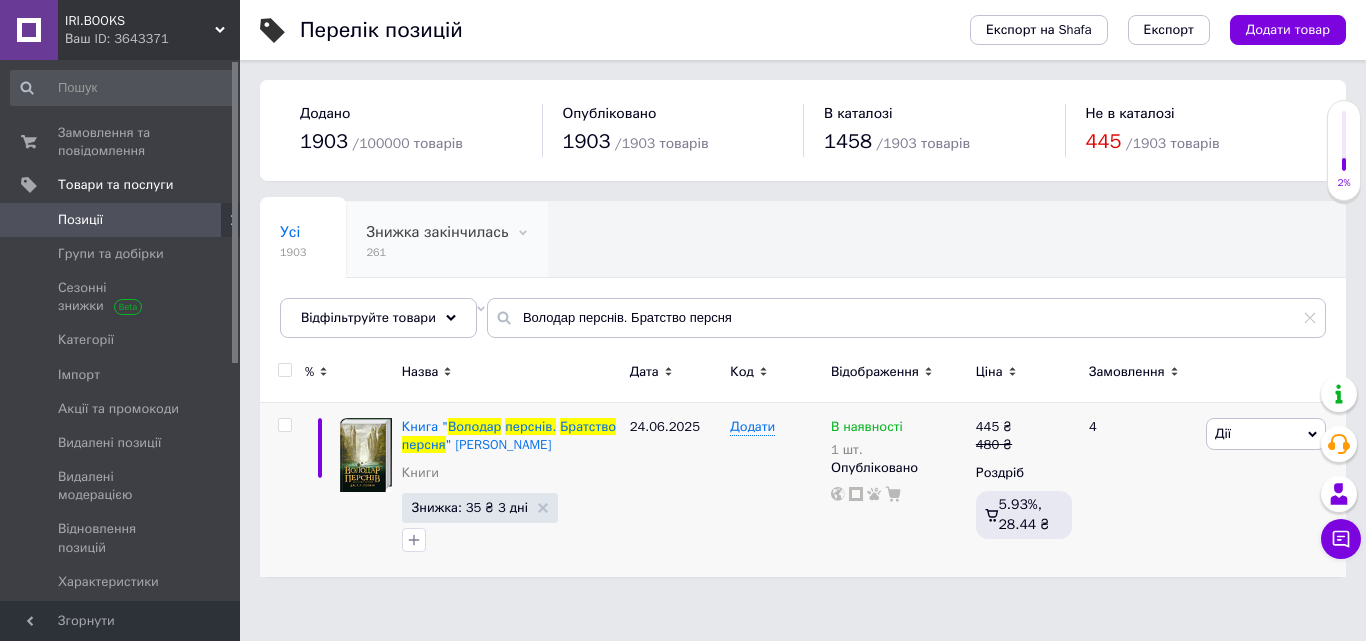 click on "Знижка закінчилась" at bounding box center (437, 232) 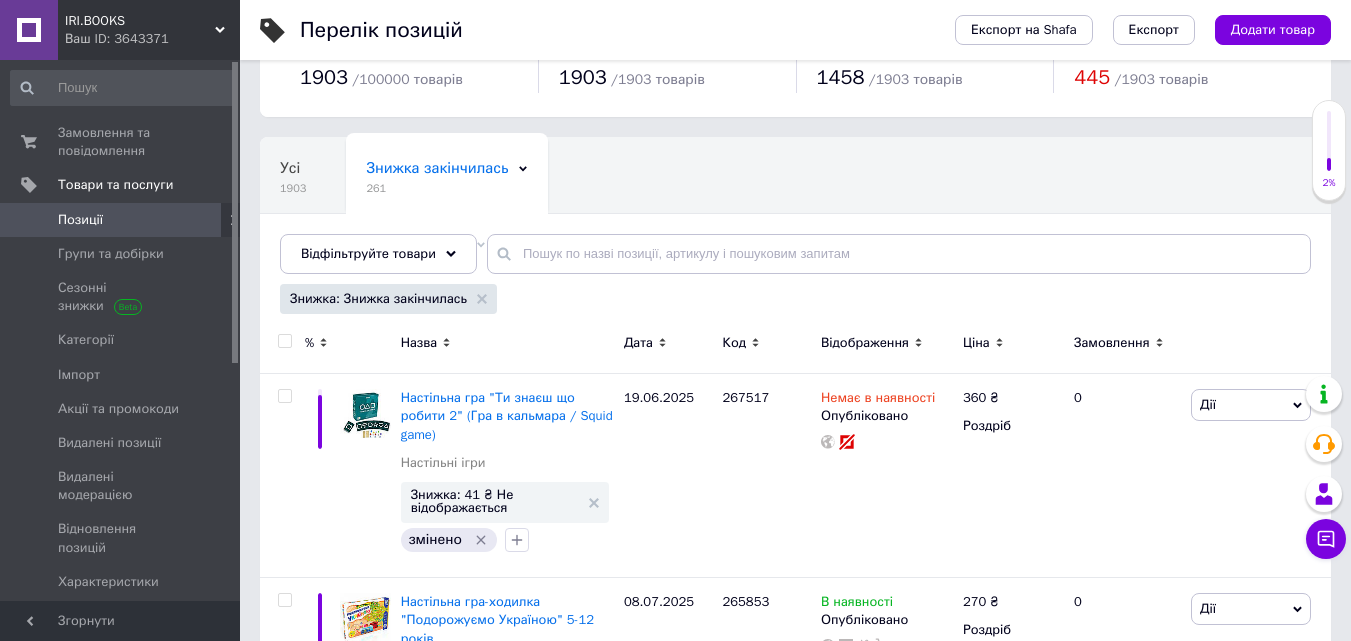 scroll, scrollTop: 100, scrollLeft: 0, axis: vertical 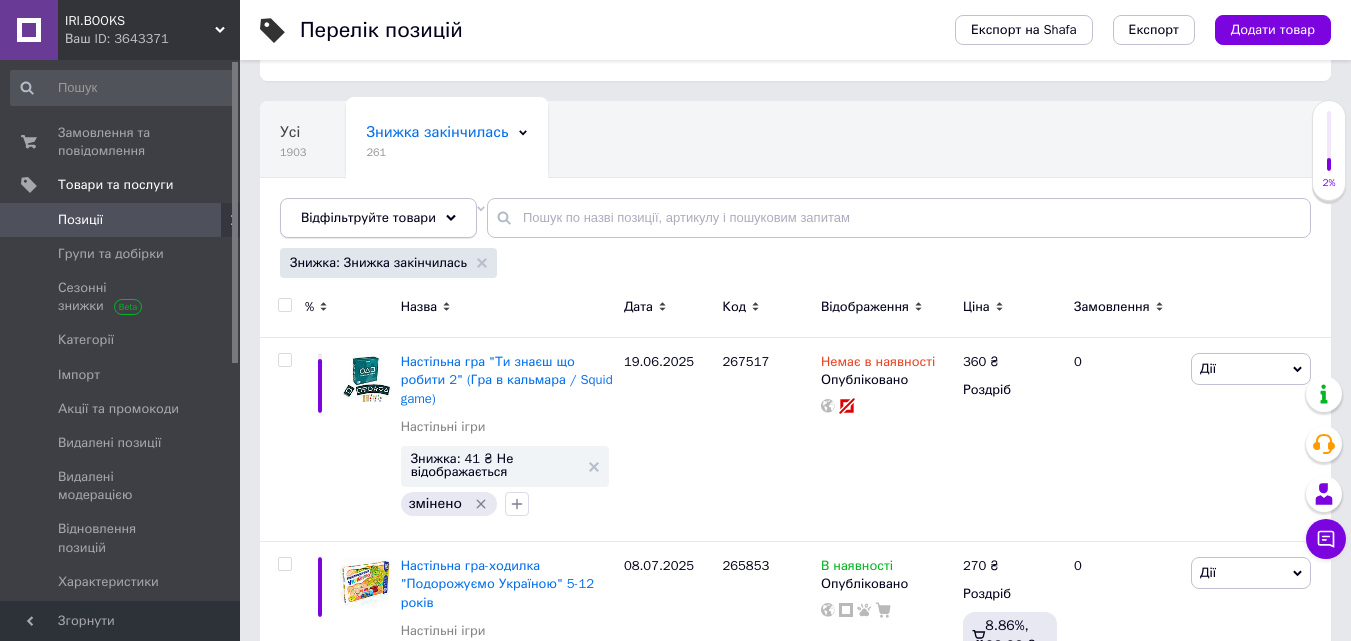 click on "Відфільтруйте товари" at bounding box center [368, 217] 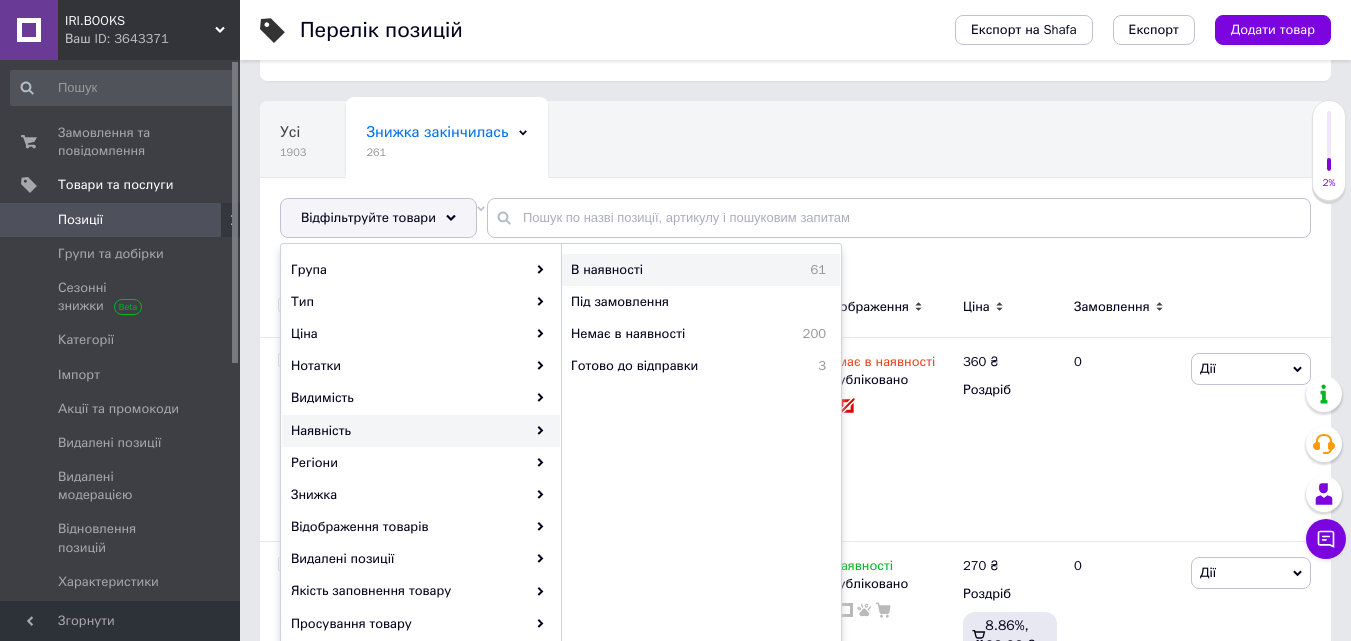 click on "В наявності" at bounding box center [665, 270] 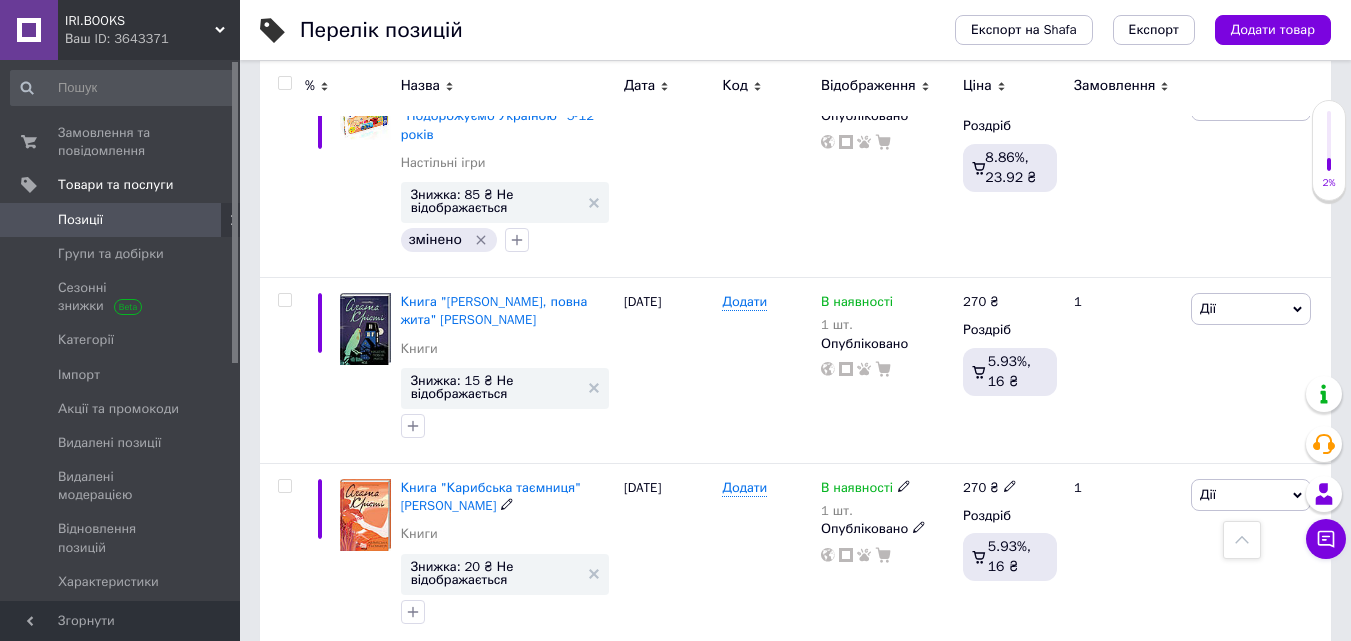 scroll, scrollTop: 0, scrollLeft: 0, axis: both 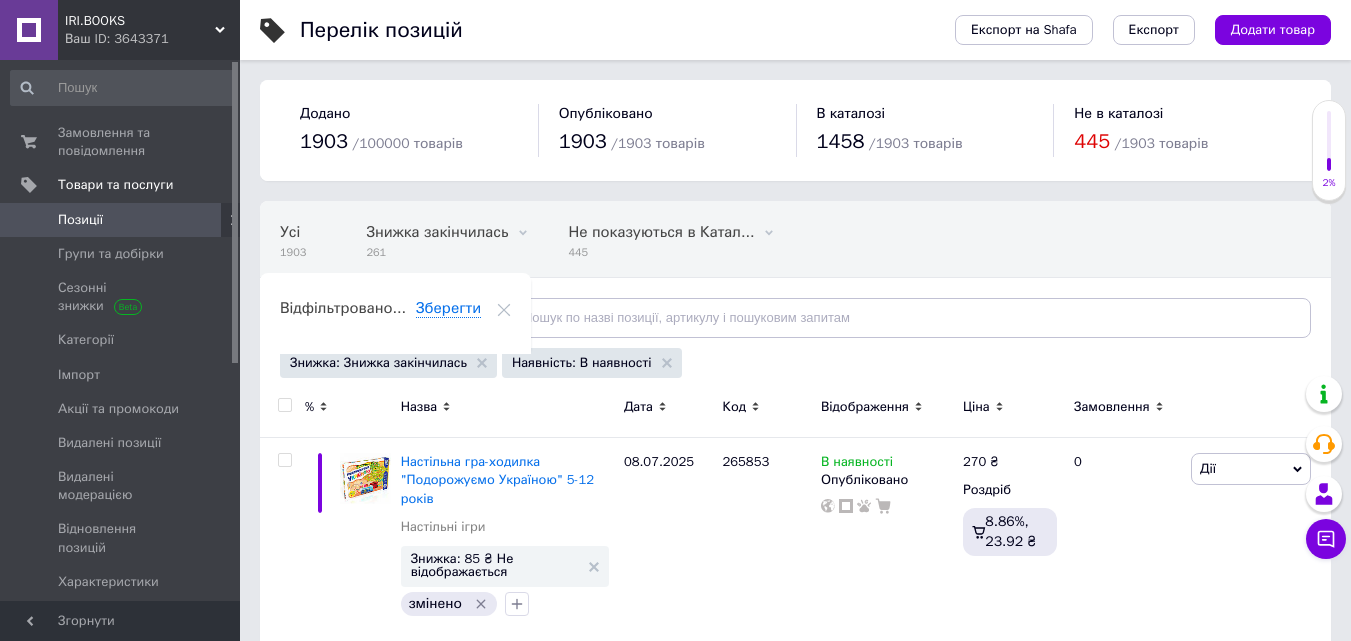 click at bounding box center (284, 405) 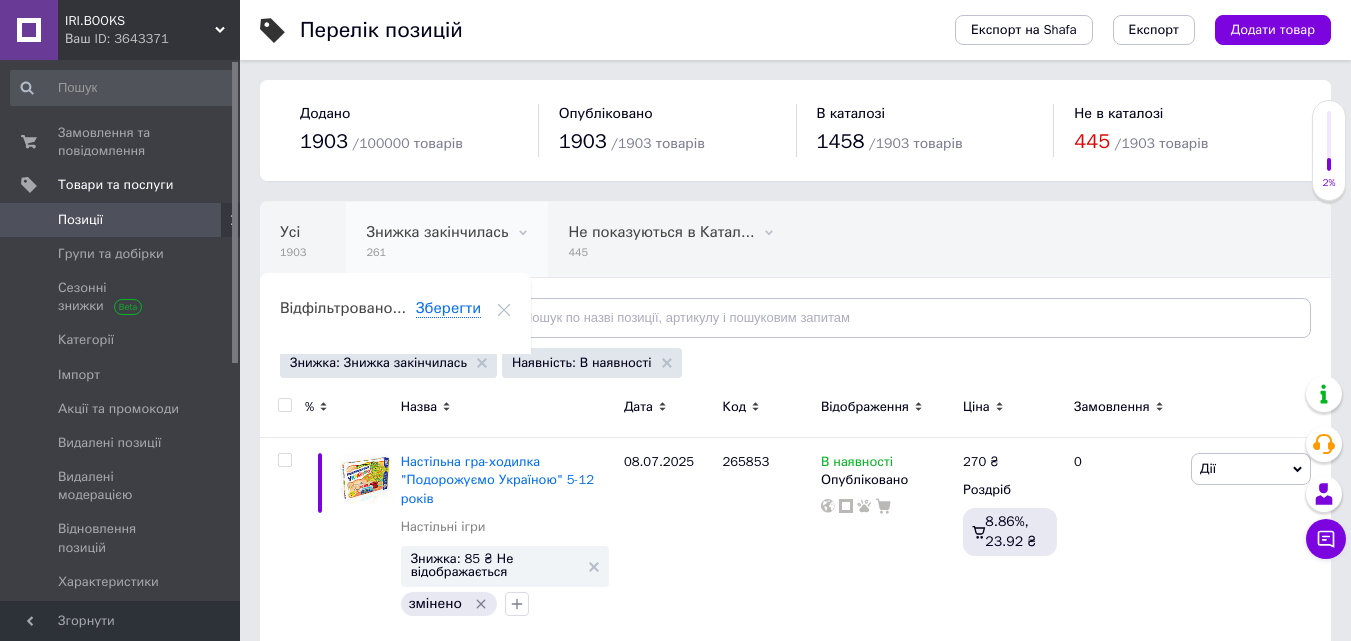checkbox on "false" 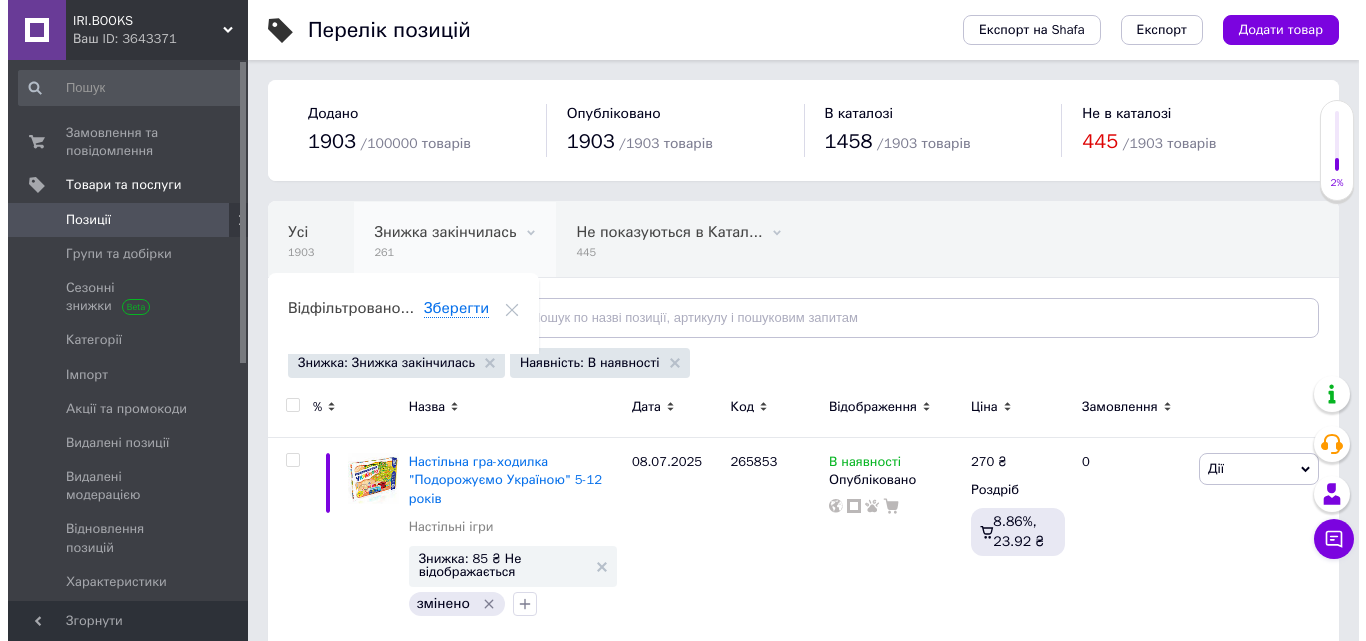 scroll, scrollTop: 200, scrollLeft: 0, axis: vertical 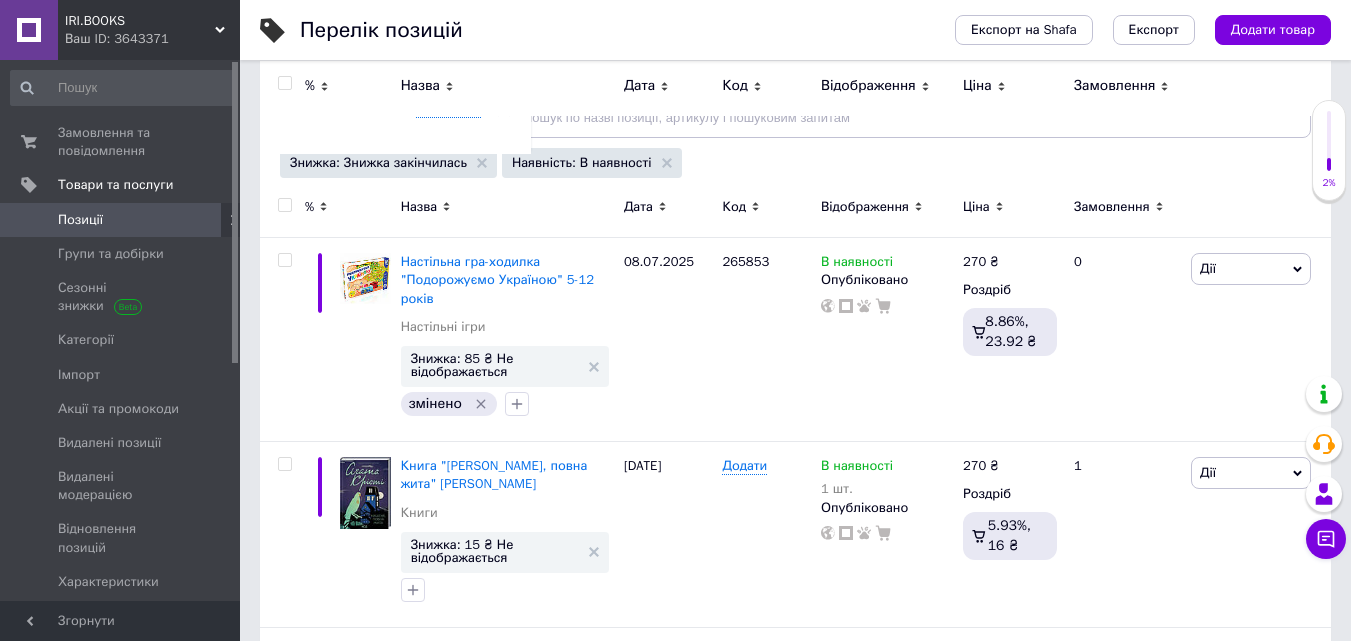 click at bounding box center (285, 205) 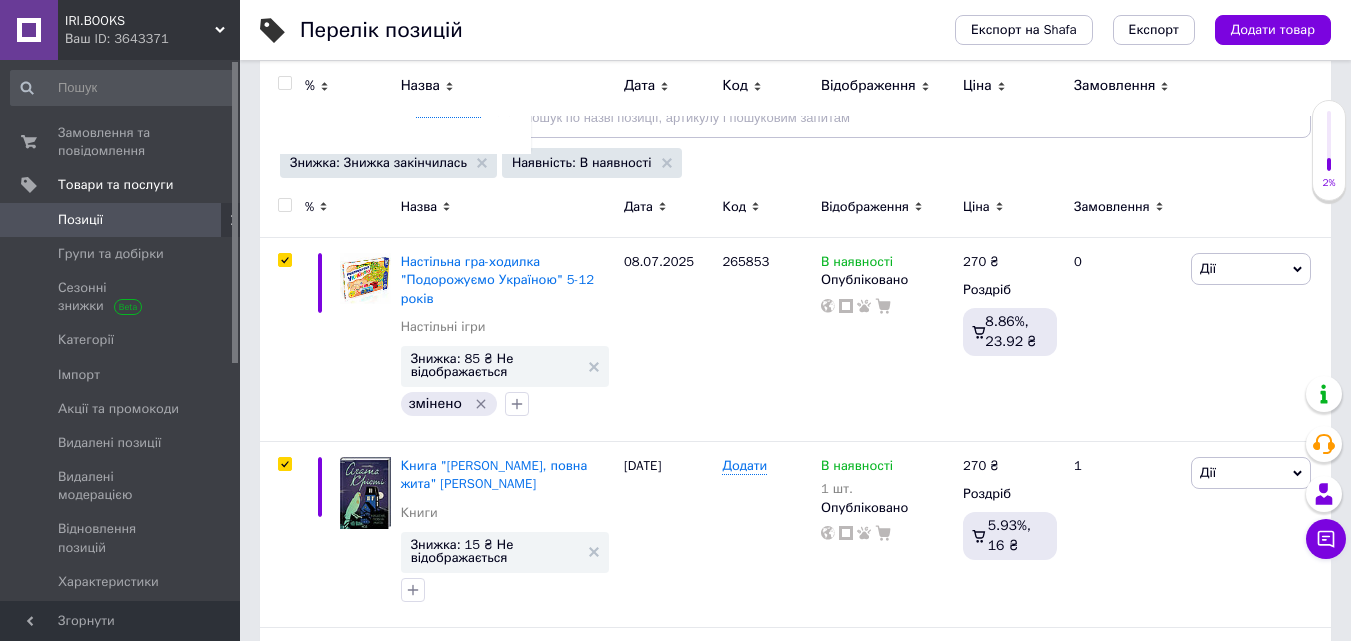 checkbox on "true" 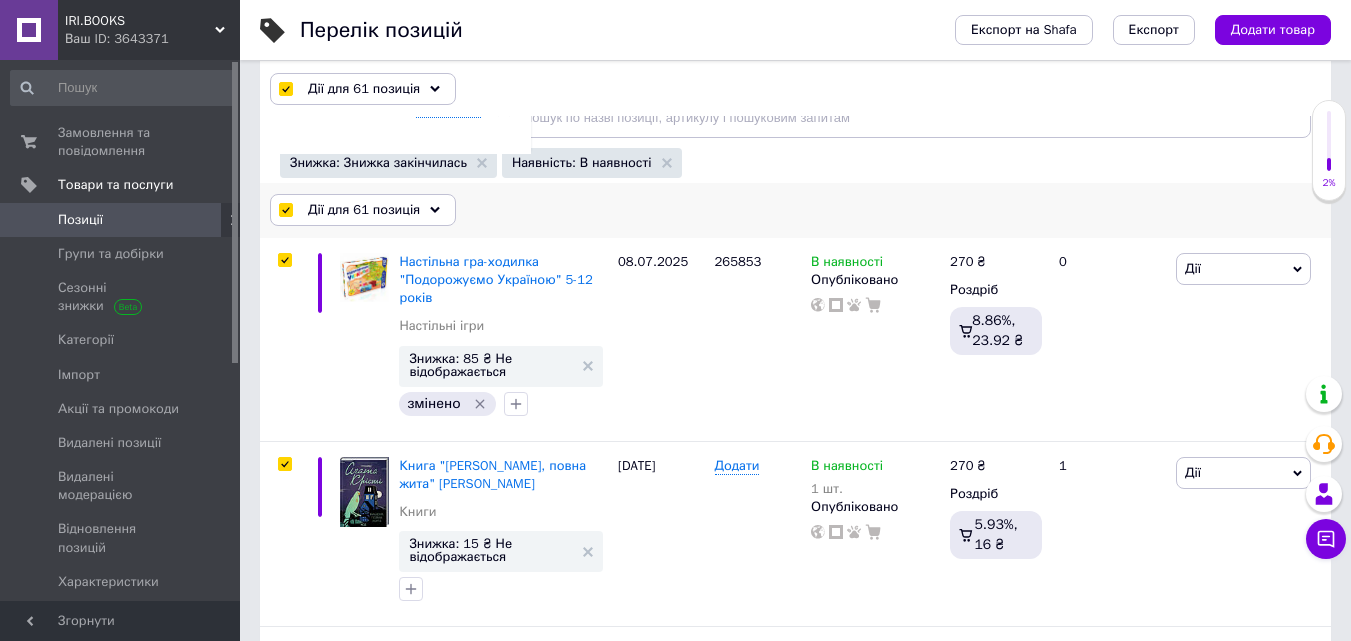 click on "Дії для 61 позиція" at bounding box center [364, 210] 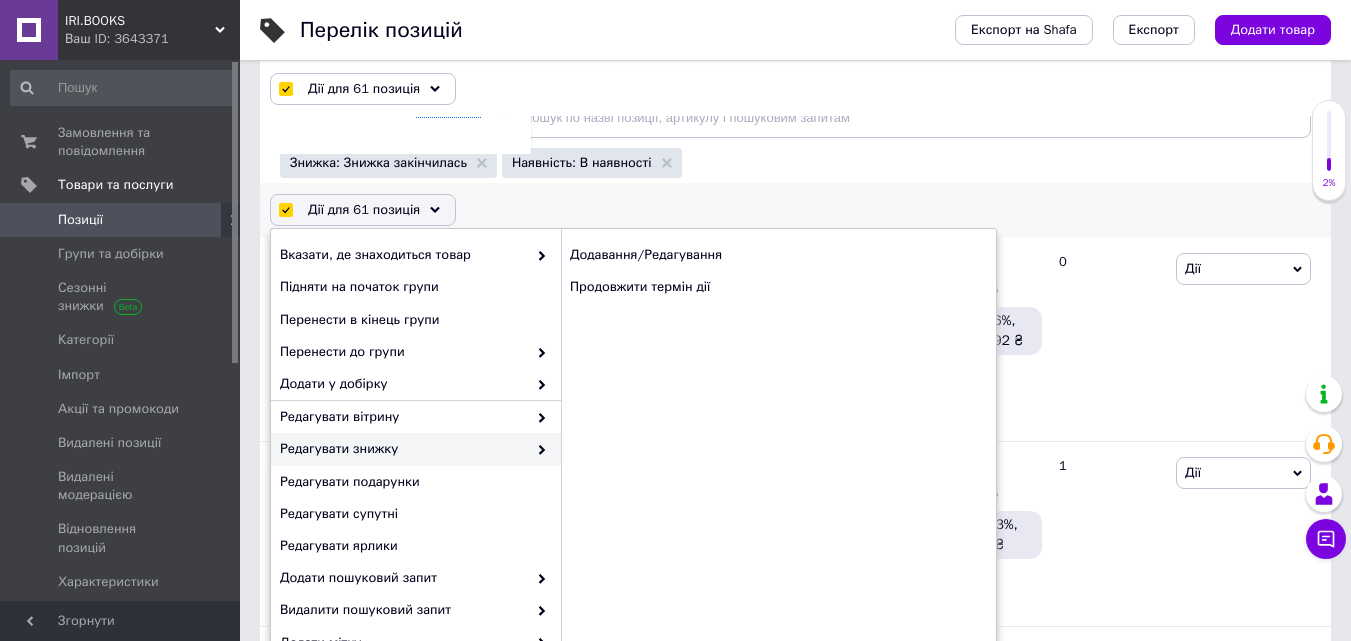 click 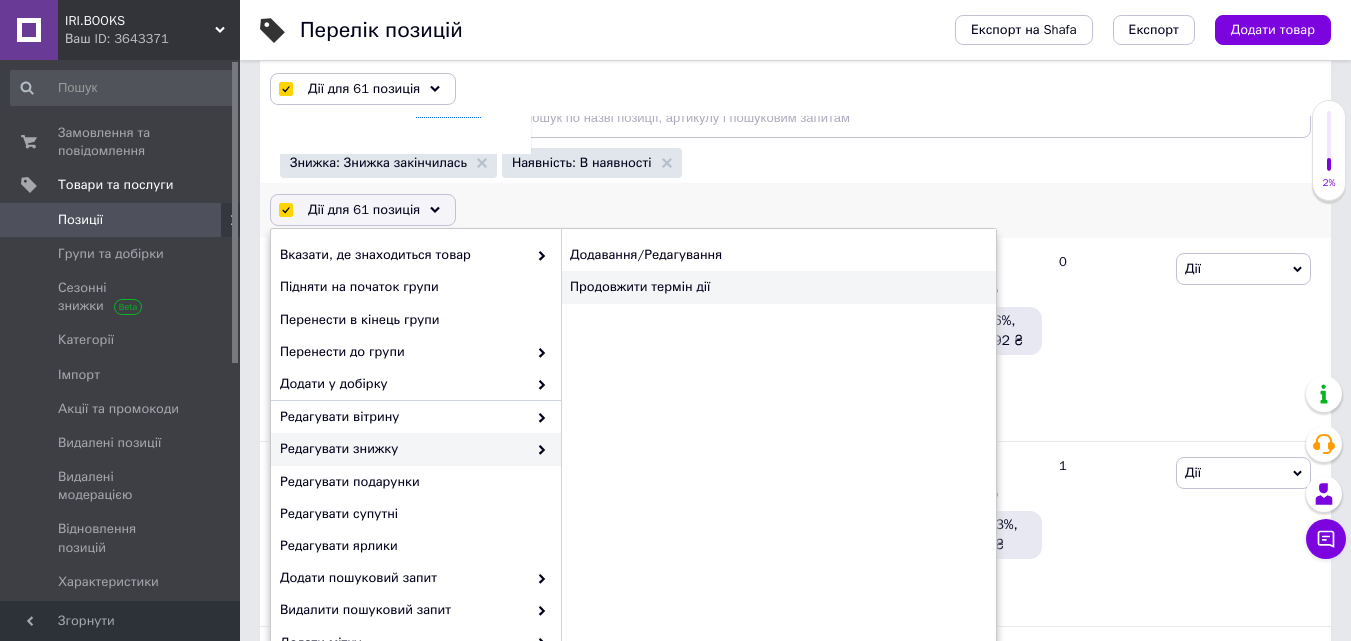 click on "Продовжити термін дії" at bounding box center (778, 287) 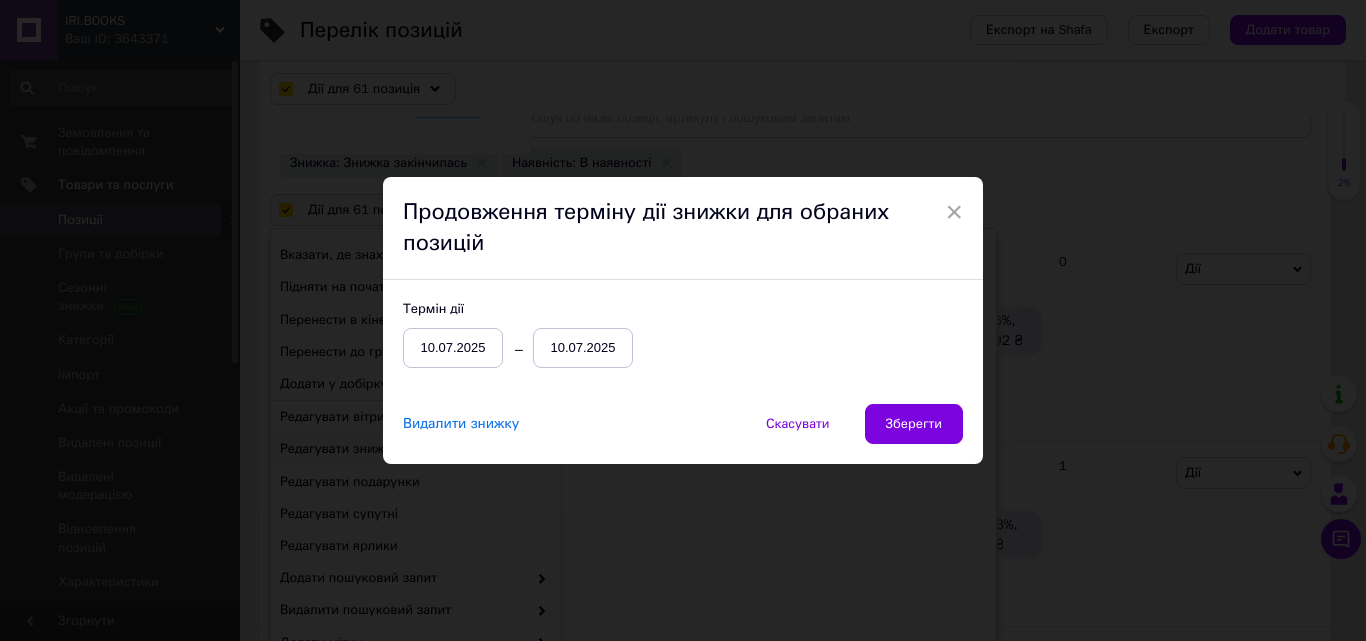 click on "10.07.2025" at bounding box center (583, 348) 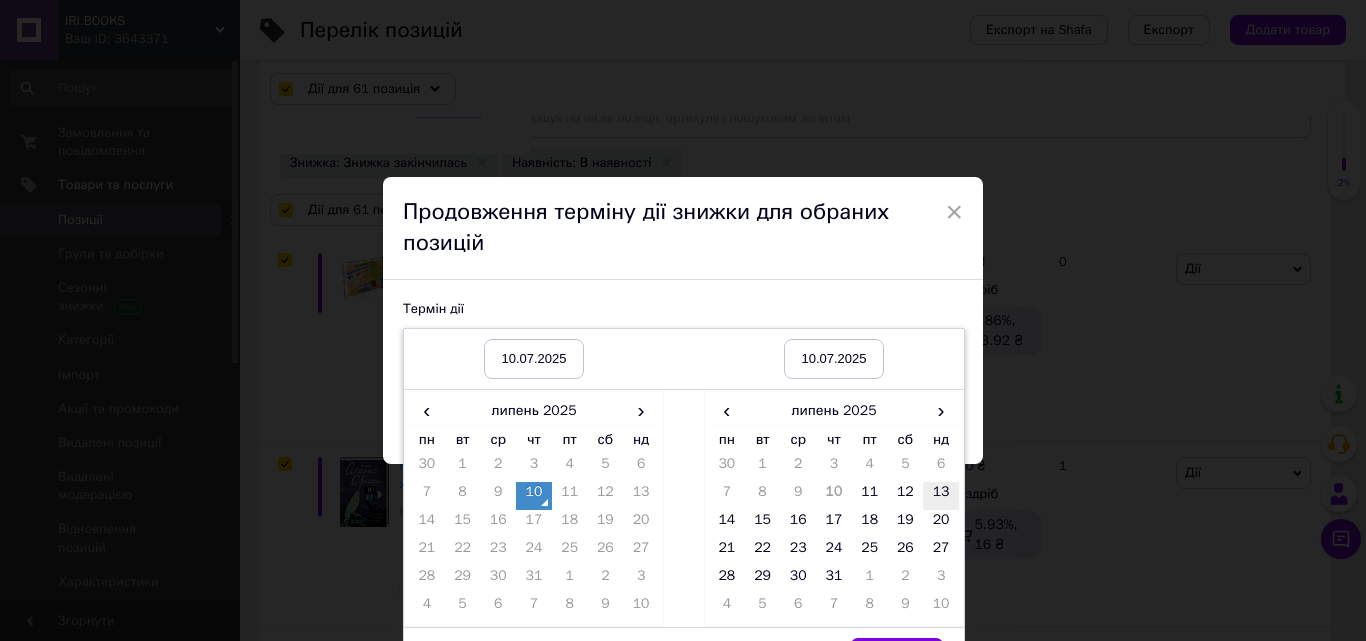 click on "13" at bounding box center (941, 496) 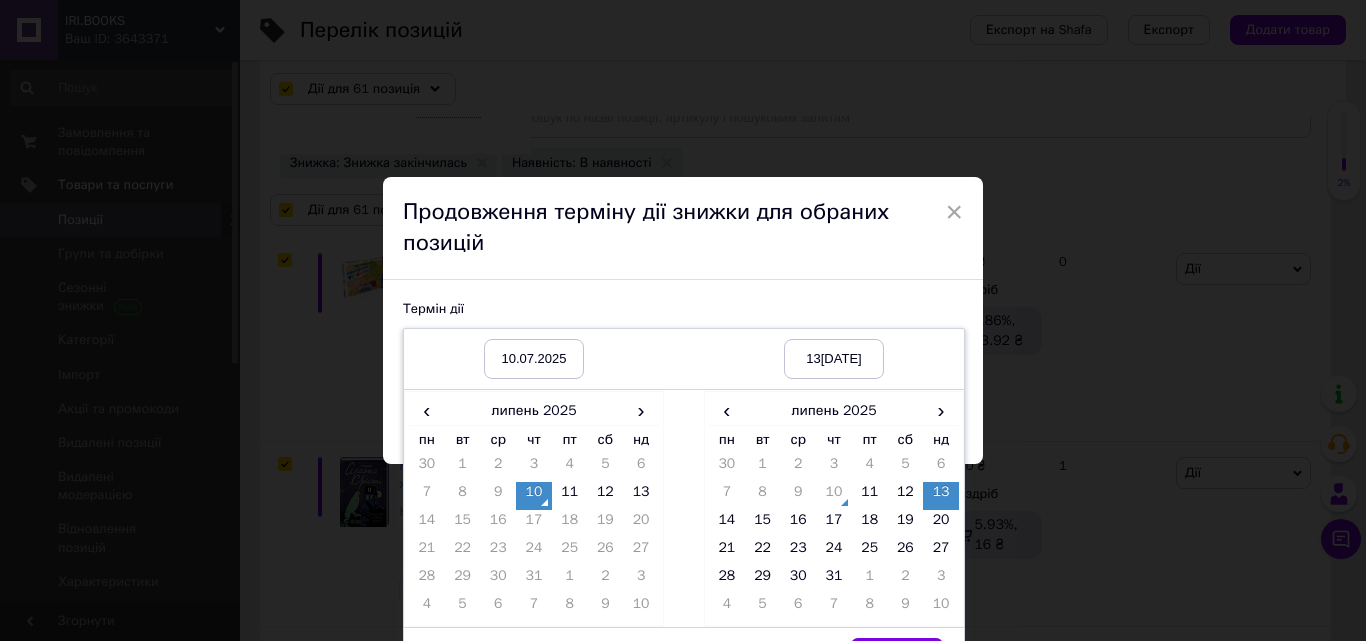 scroll, scrollTop: 48, scrollLeft: 0, axis: vertical 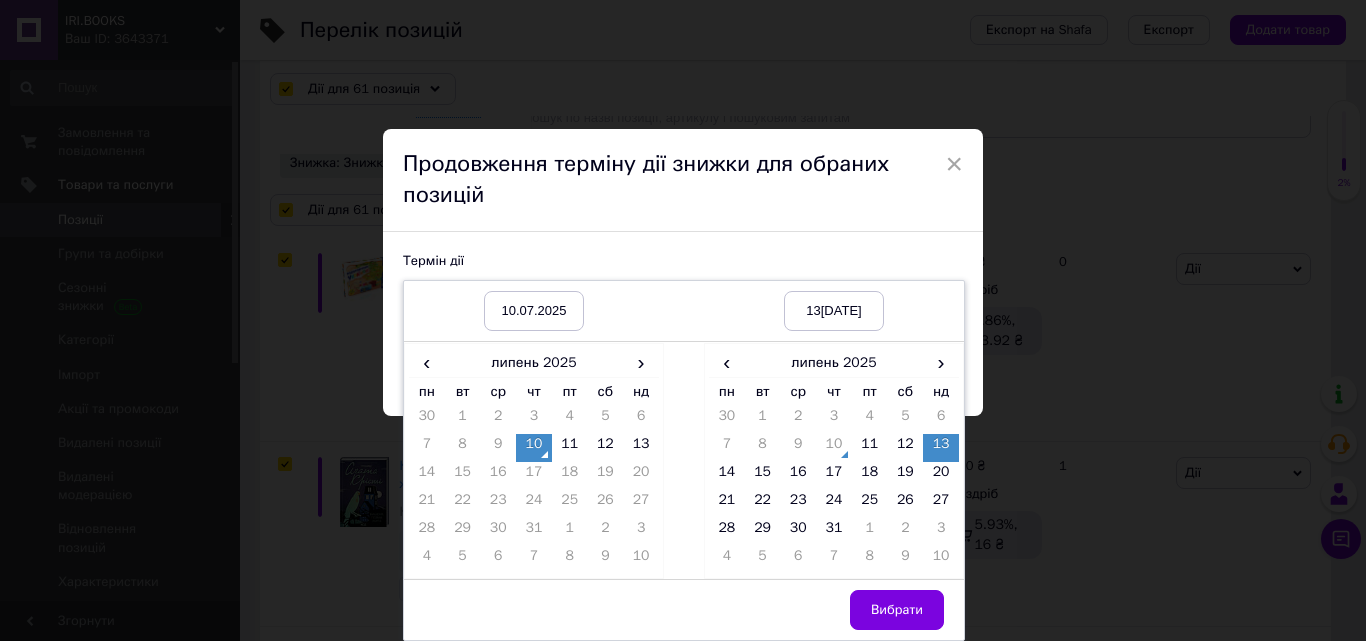 click on "Вибрати" at bounding box center (897, 610) 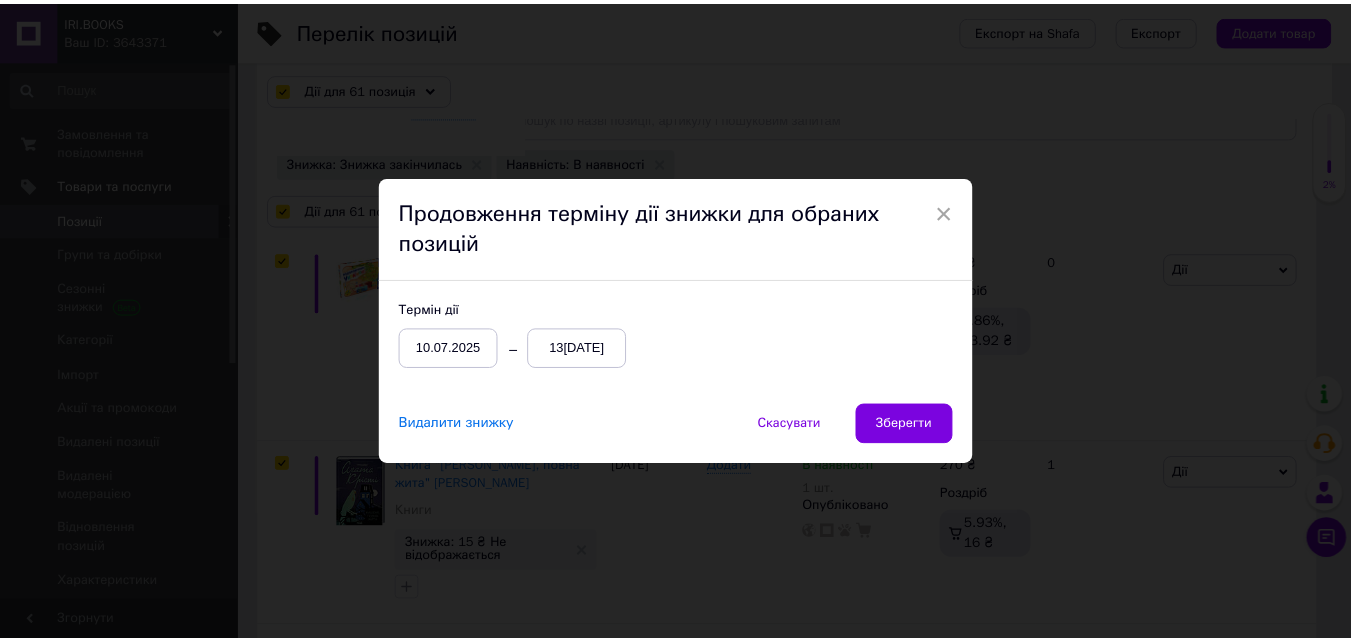 scroll, scrollTop: 0, scrollLeft: 0, axis: both 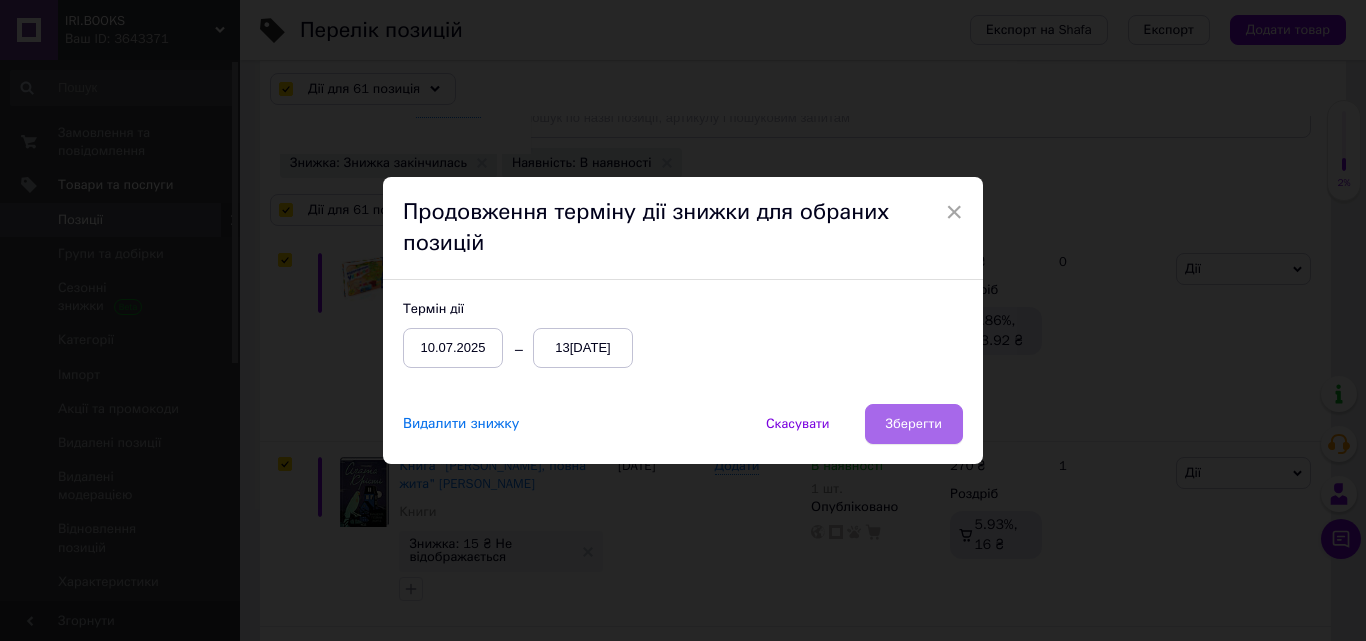 click on "Зберегти" at bounding box center (914, 424) 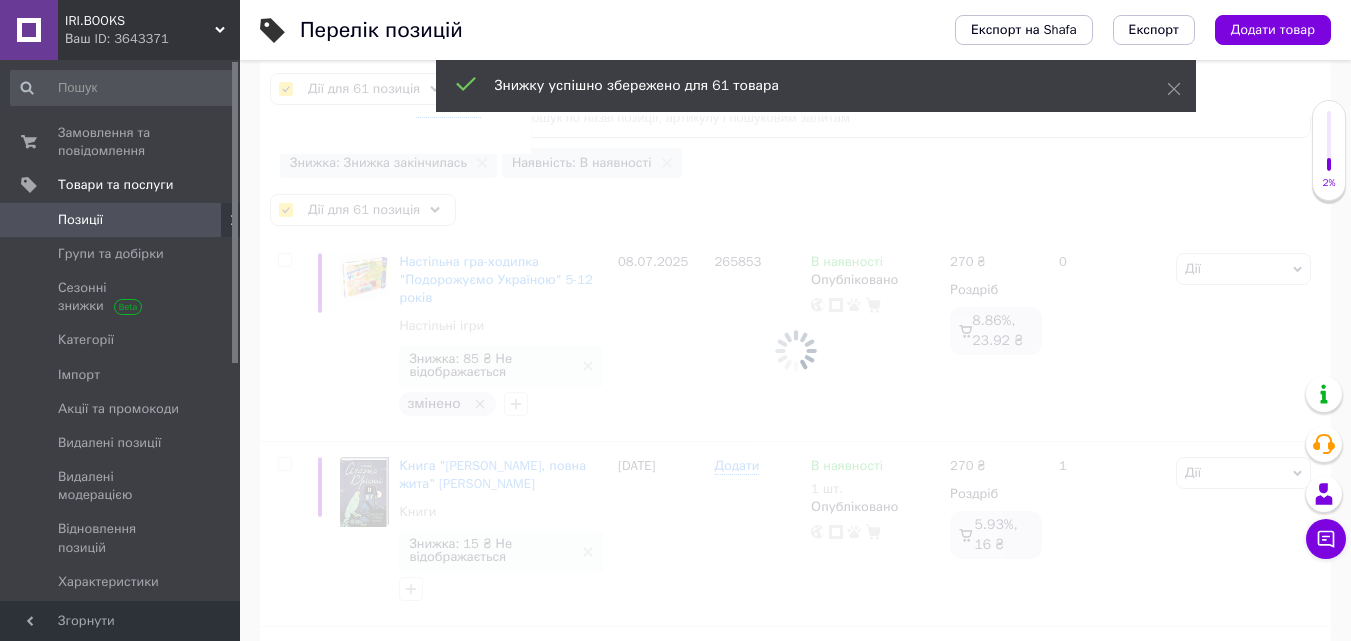 checkbox on "false" 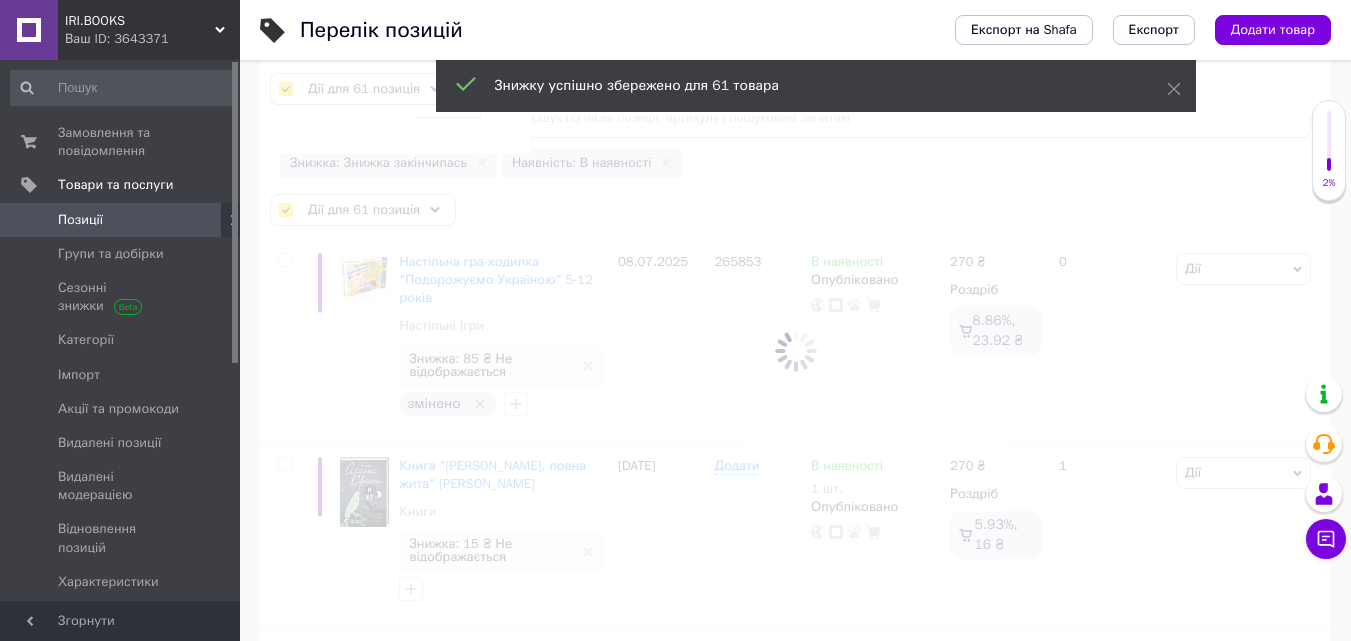 checkbox on "false" 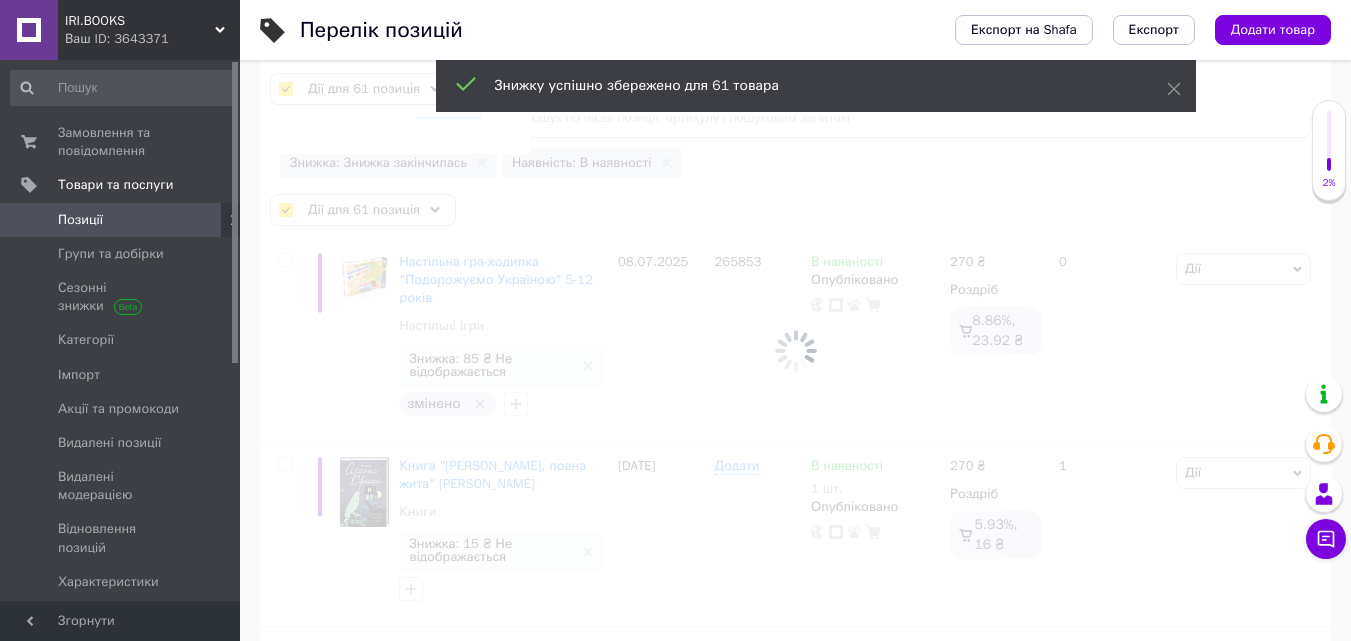 checkbox on "false" 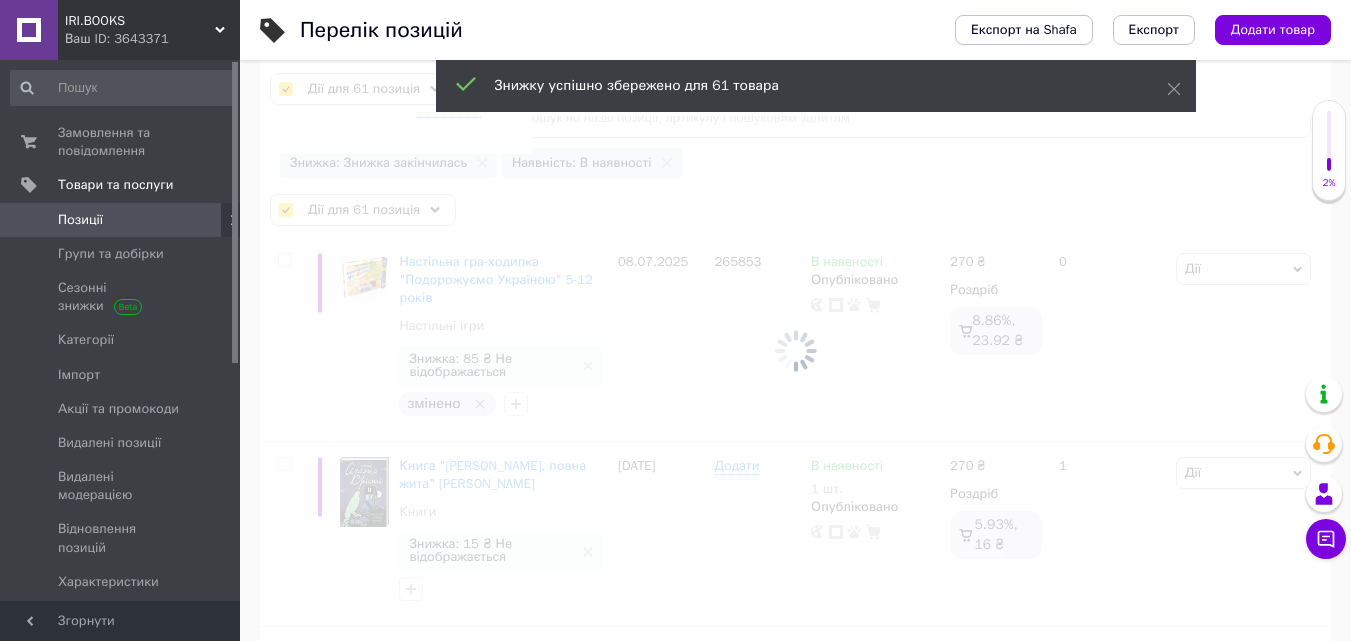 checkbox on "false" 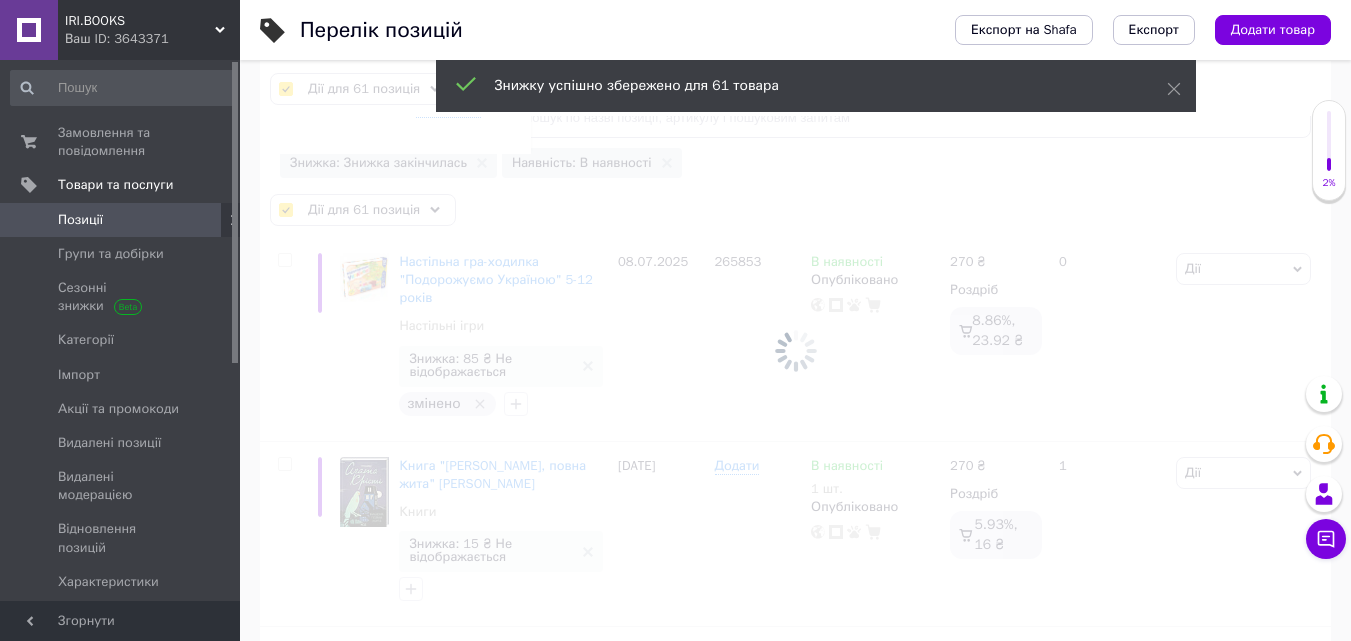 checkbox on "false" 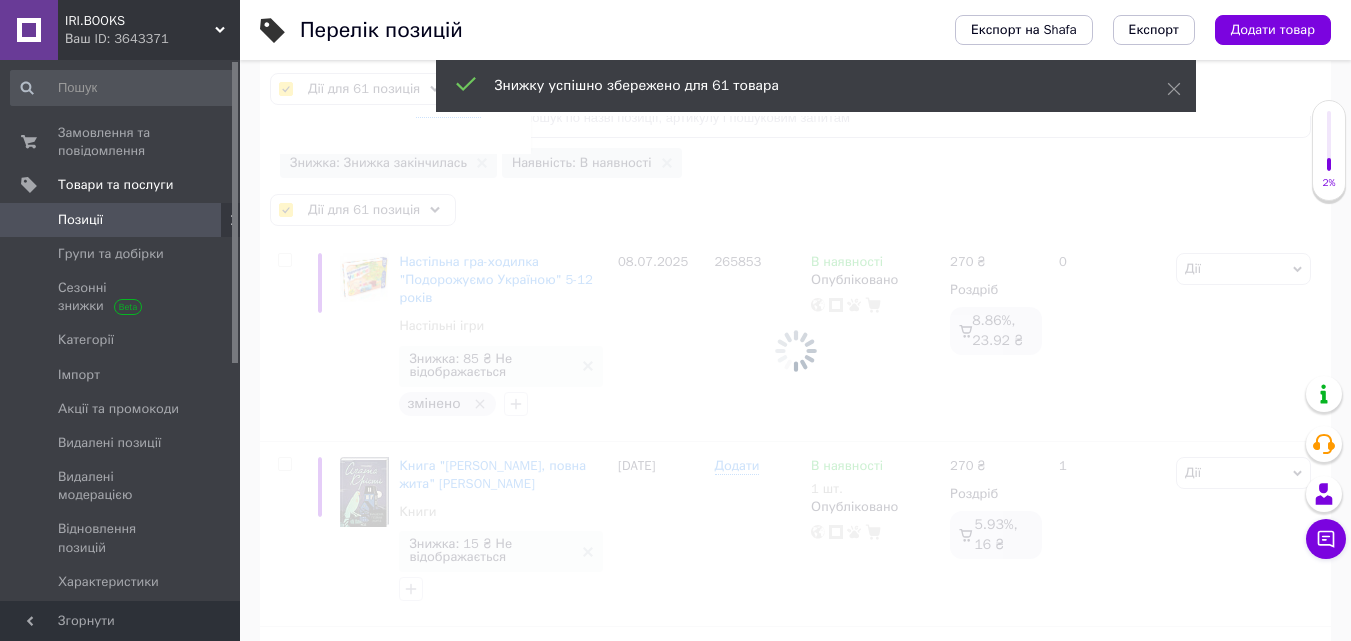 checkbox on "false" 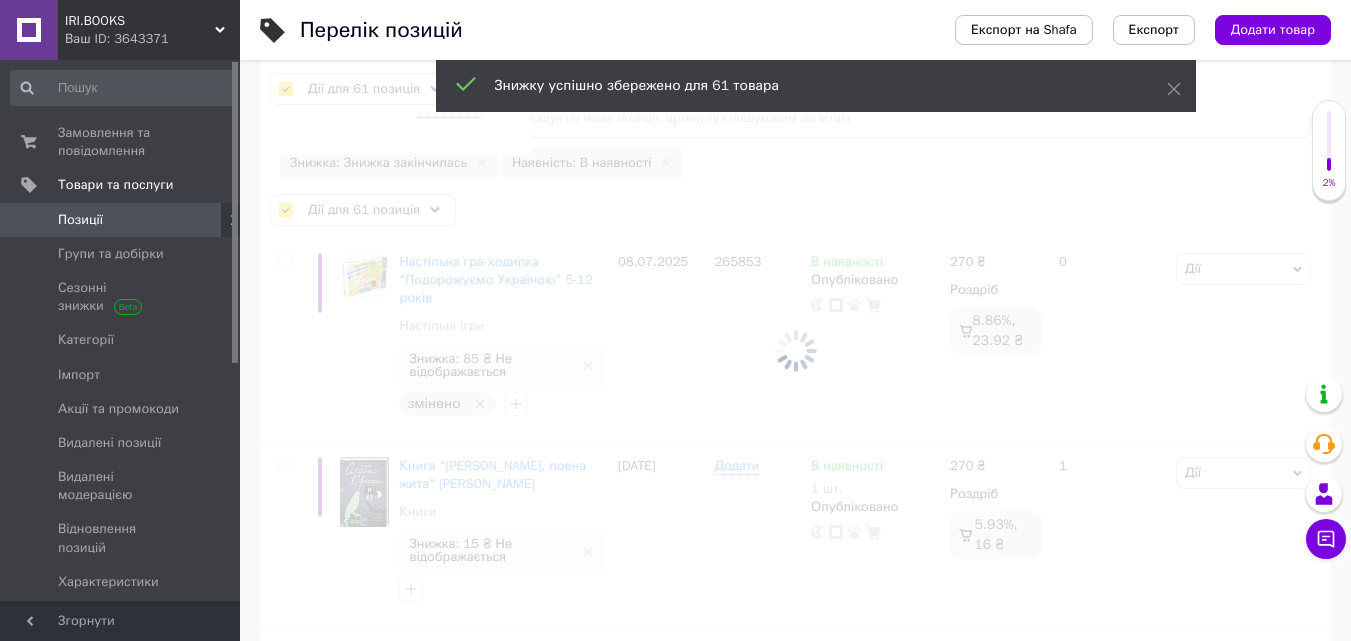 checkbox on "false" 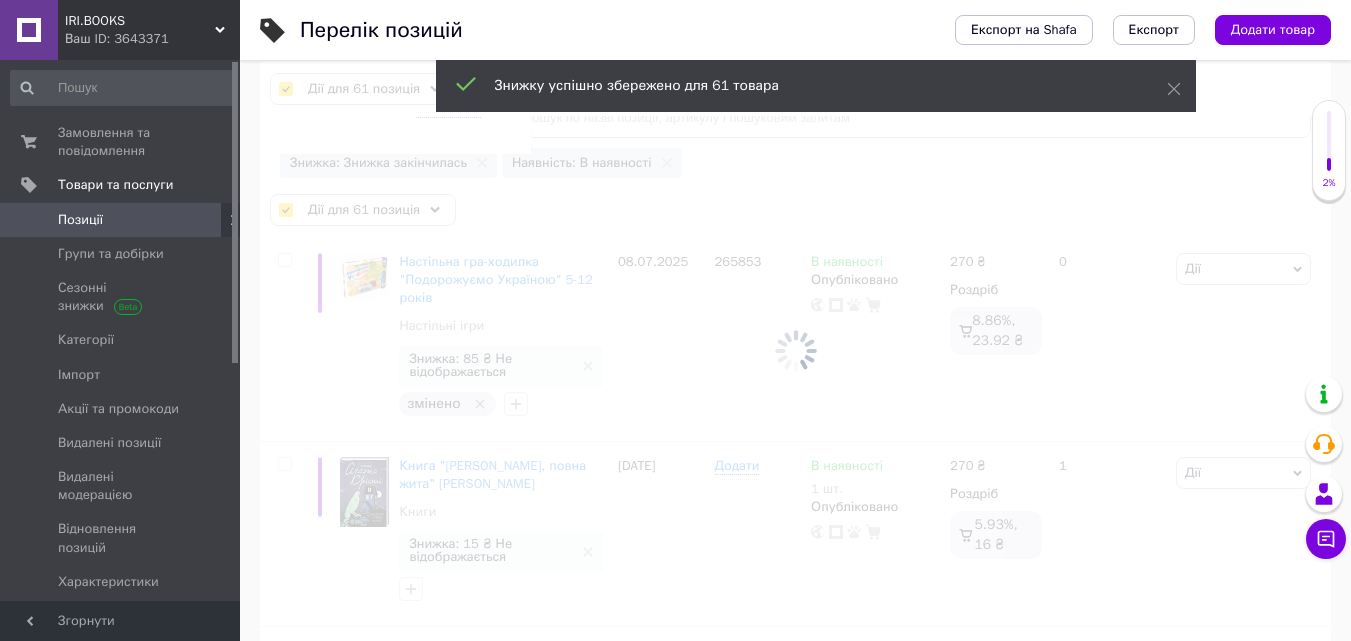 checkbox on "false" 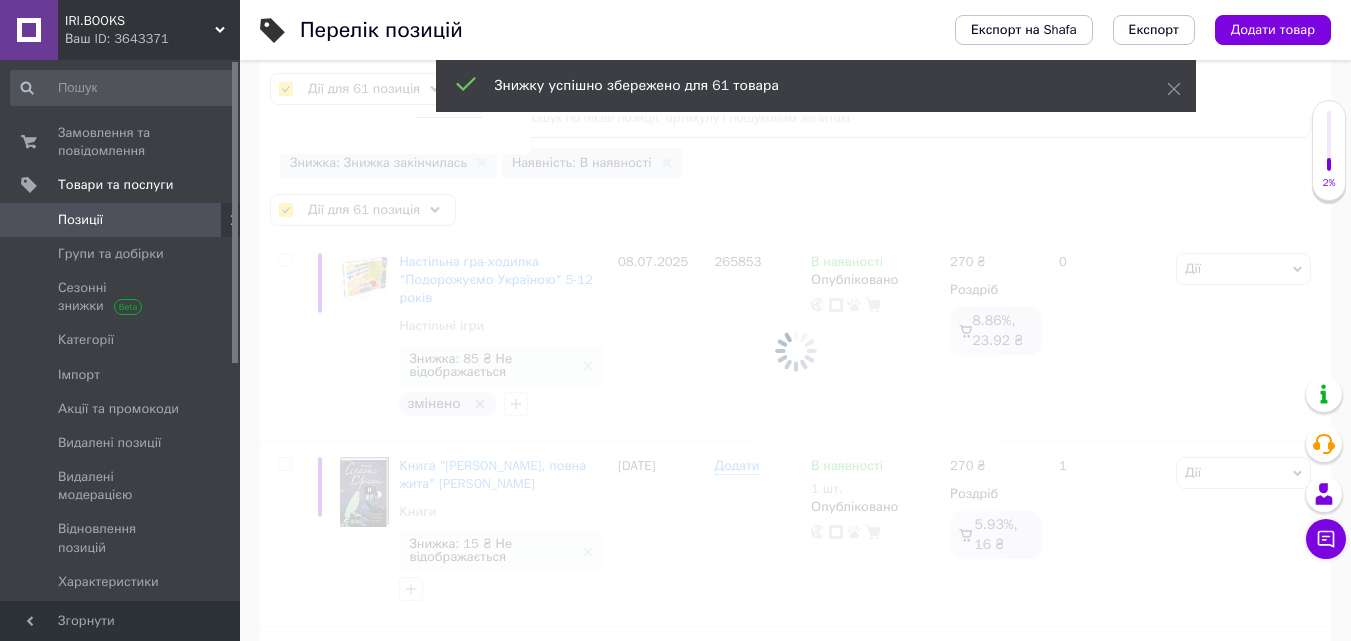 checkbox on "false" 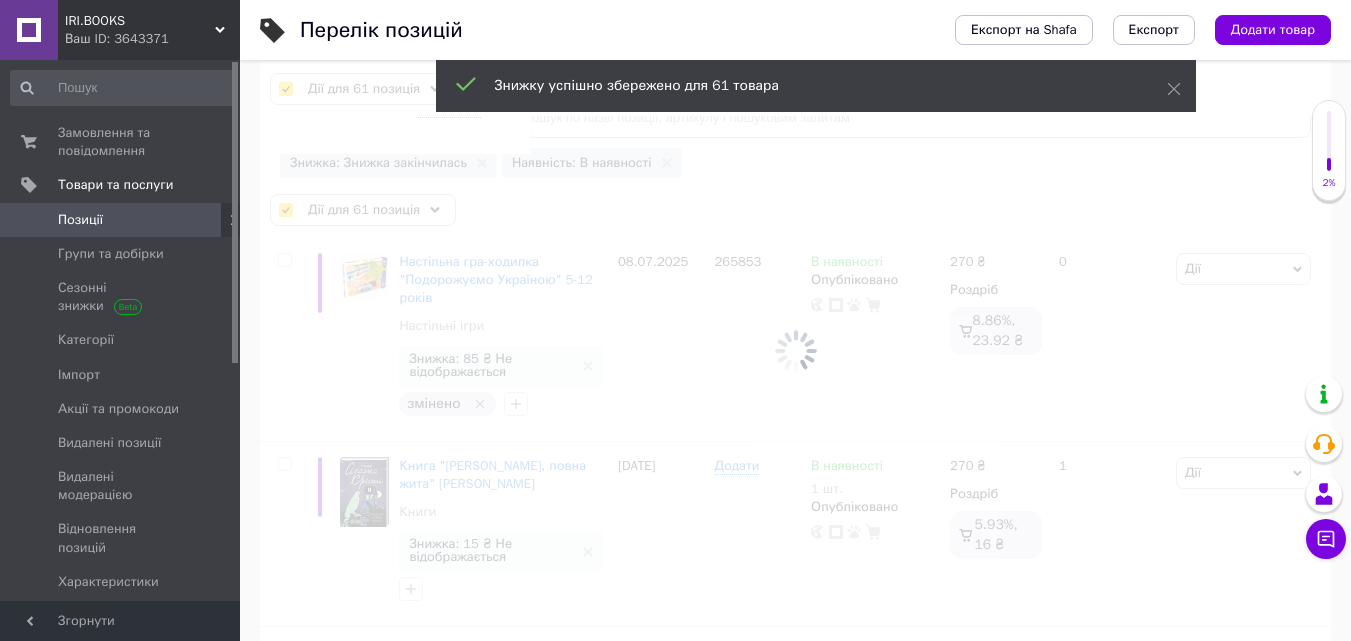 checkbox on "false" 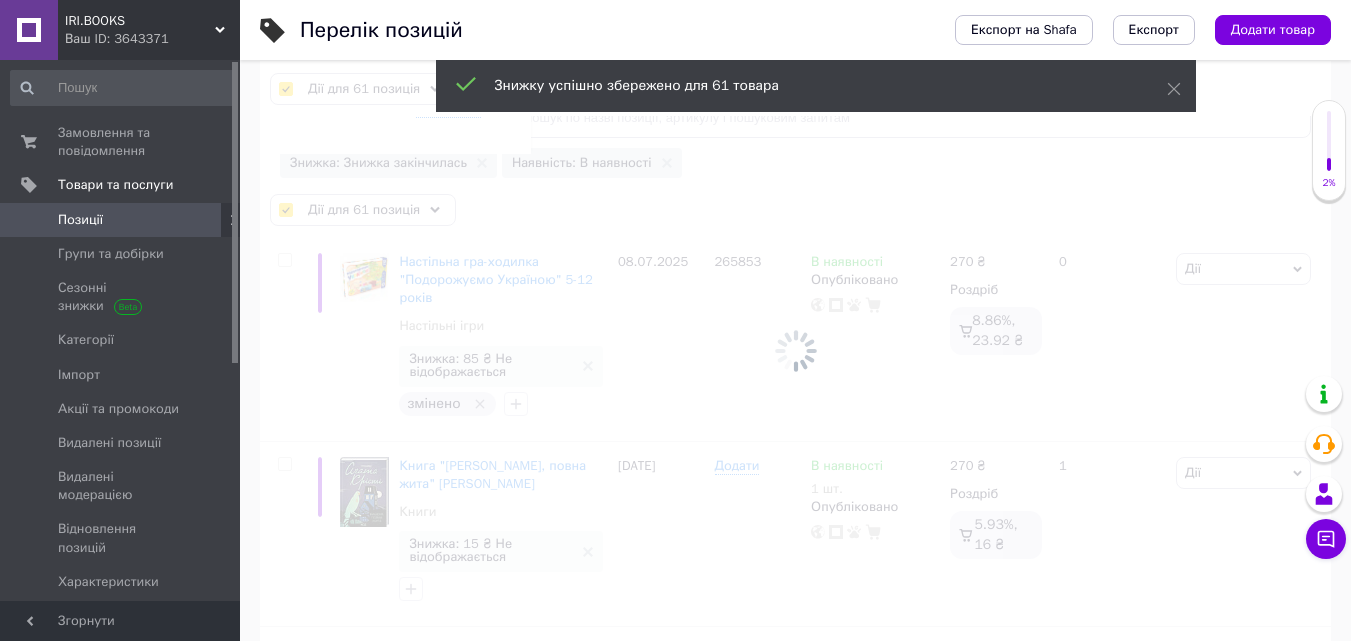 checkbox on "false" 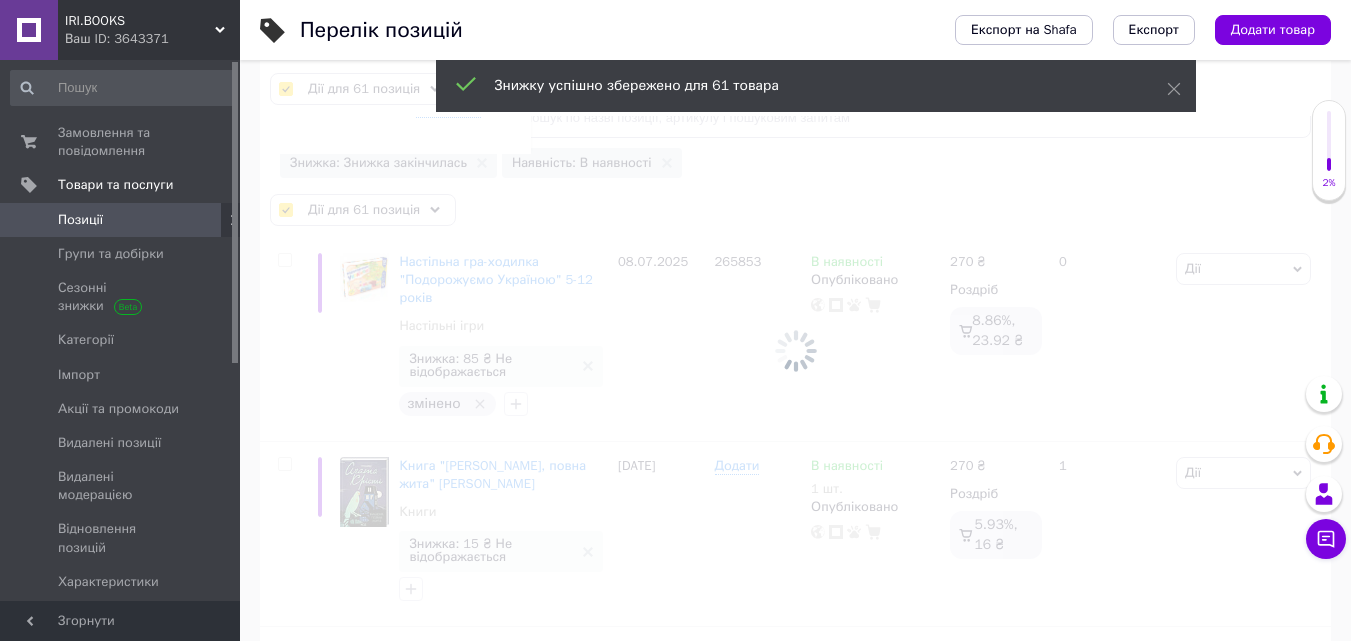 checkbox on "false" 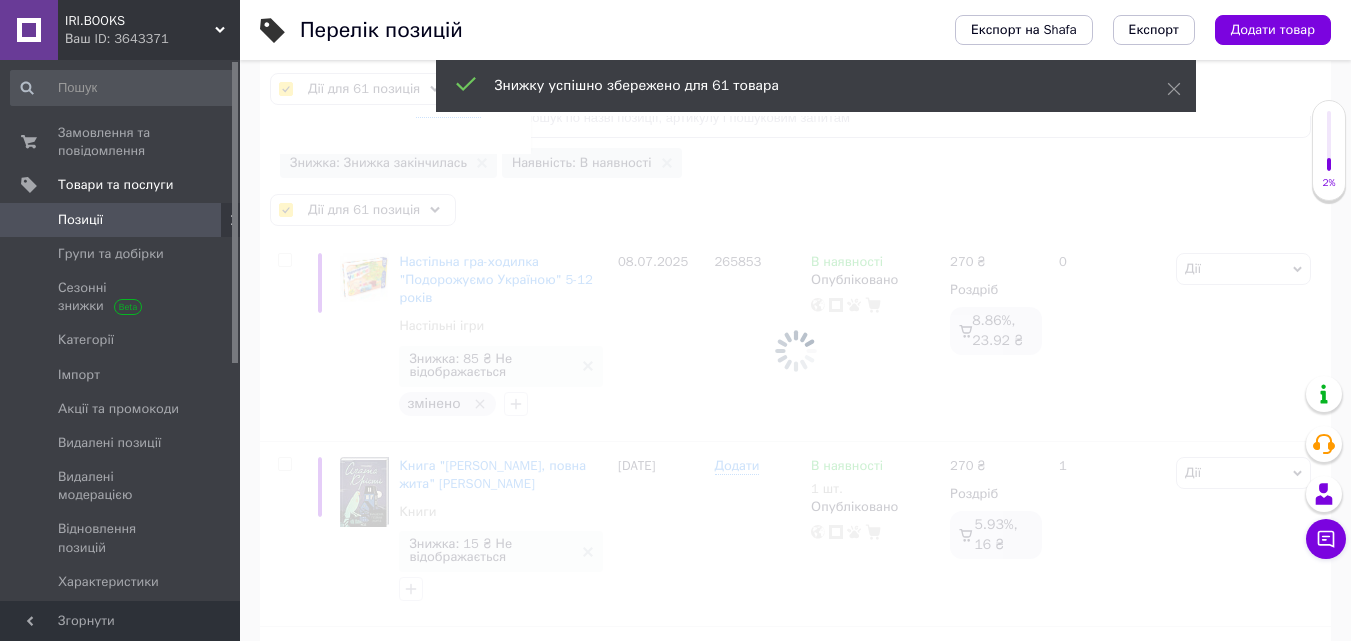 checkbox on "false" 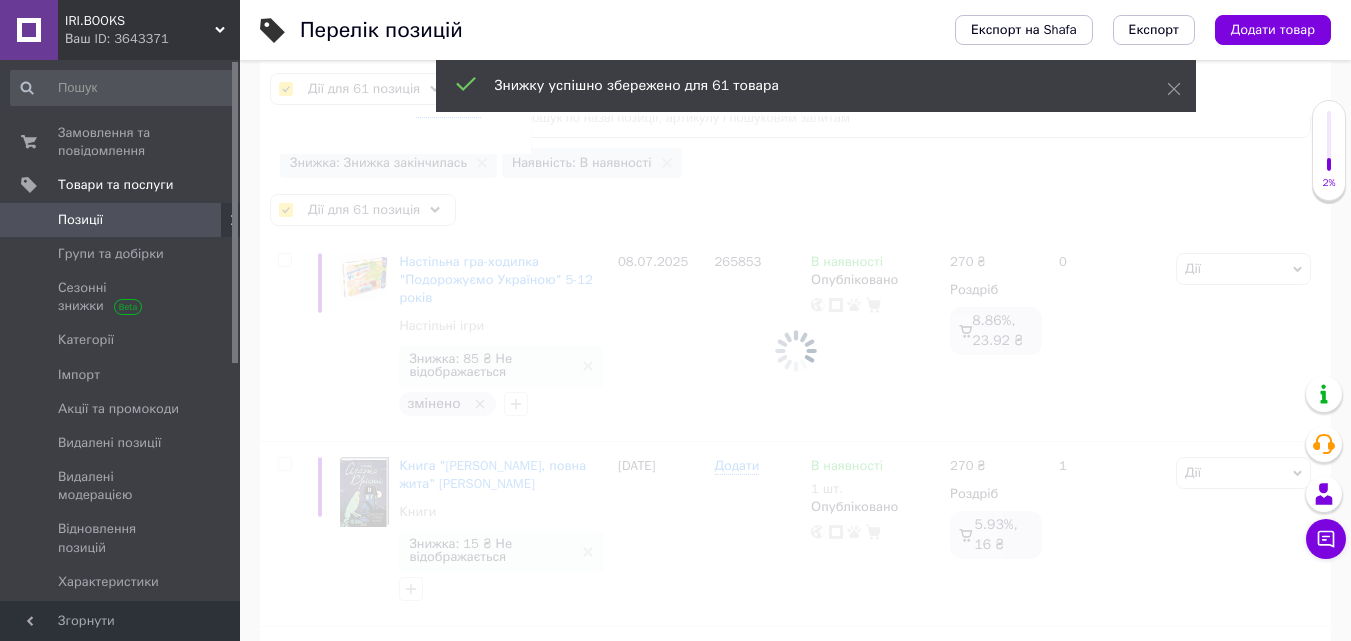 checkbox on "false" 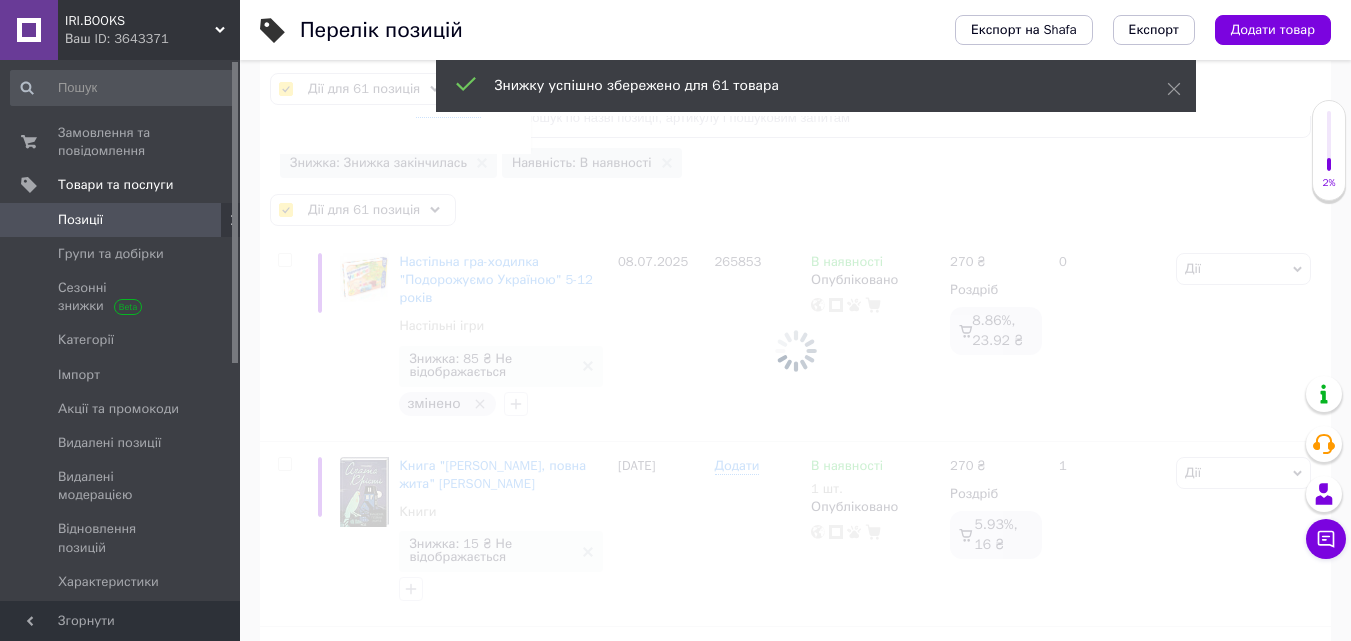 checkbox on "false" 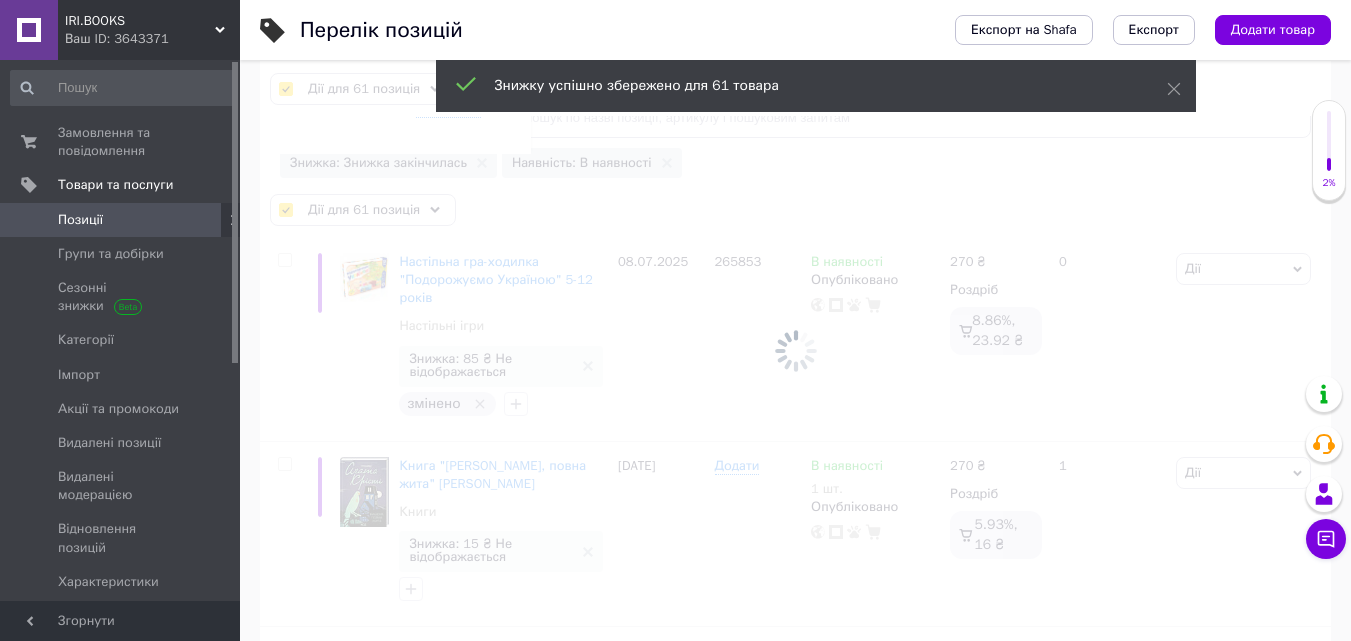 checkbox on "false" 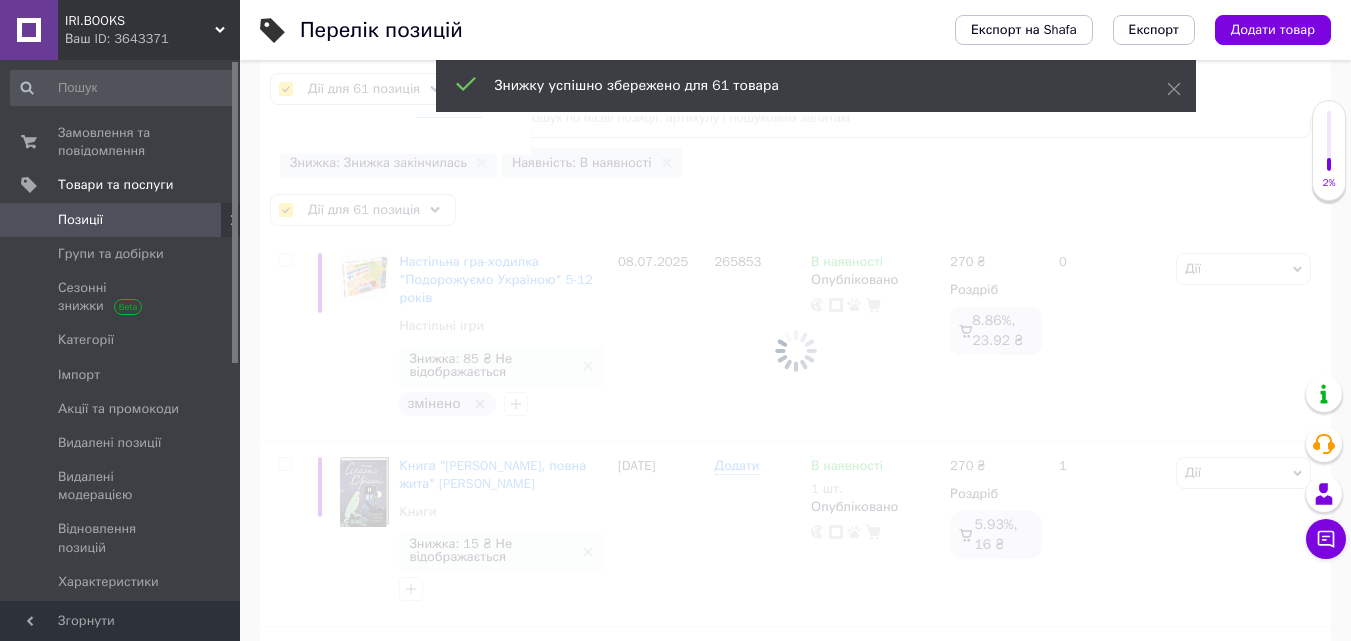 checkbox on "false" 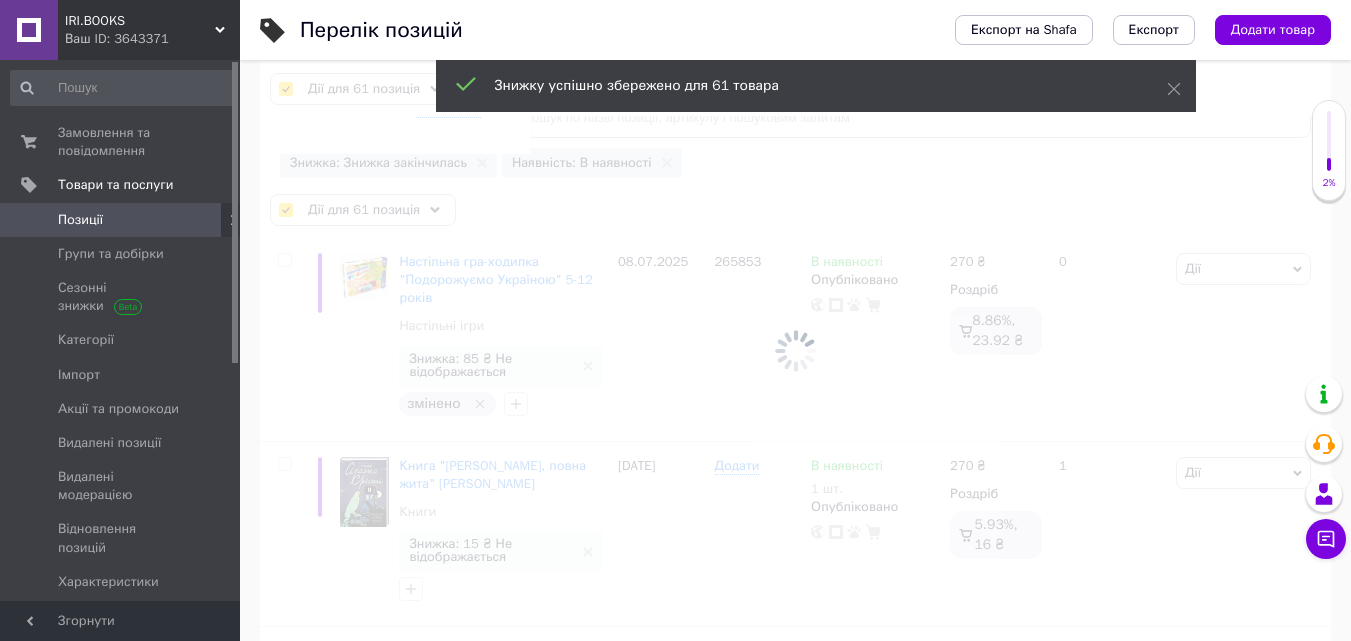 checkbox on "false" 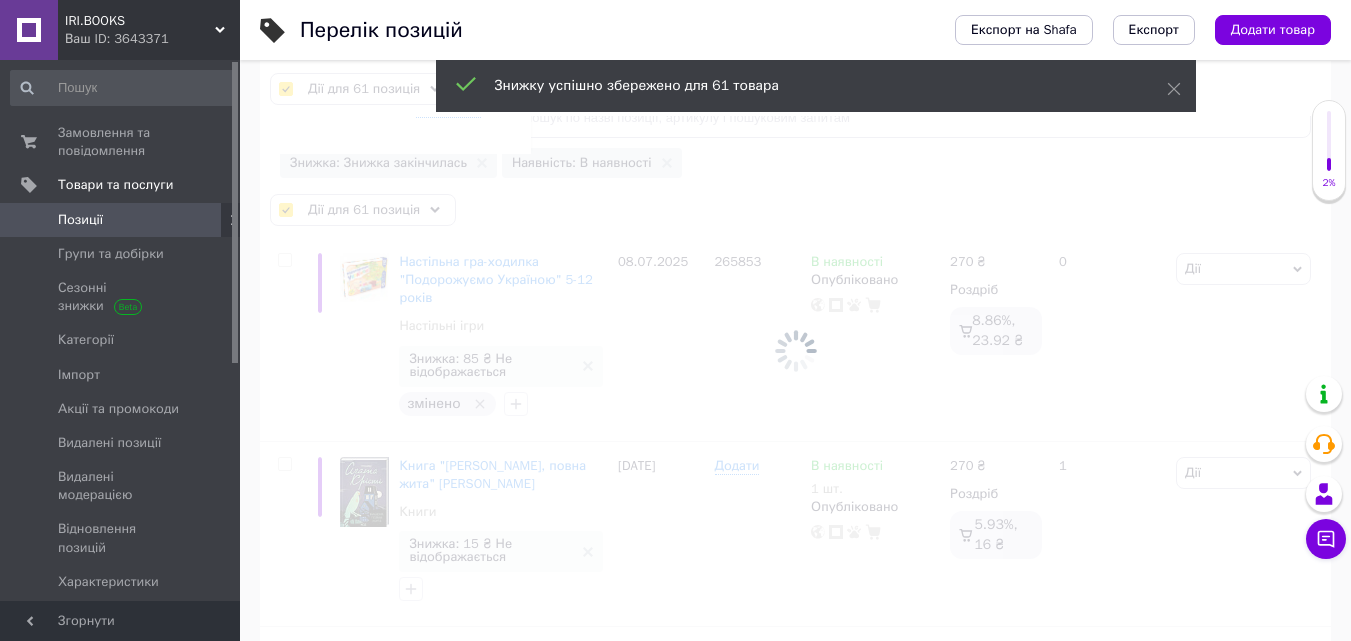 checkbox on "false" 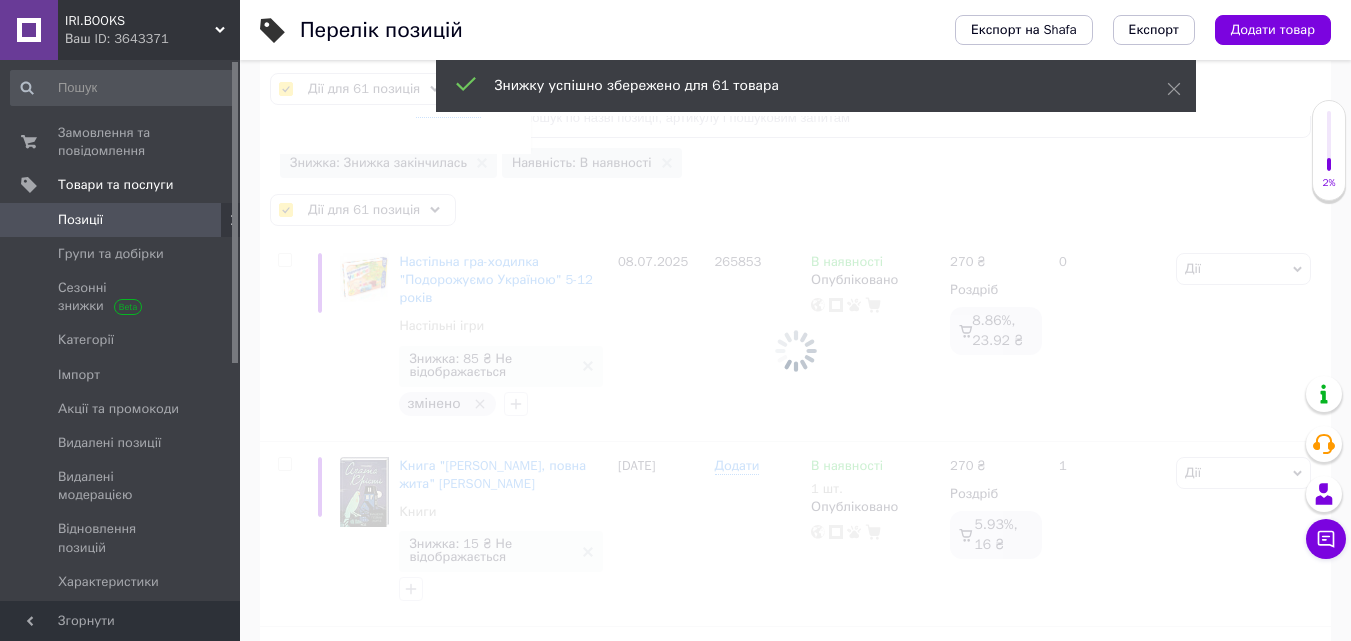 checkbox on "false" 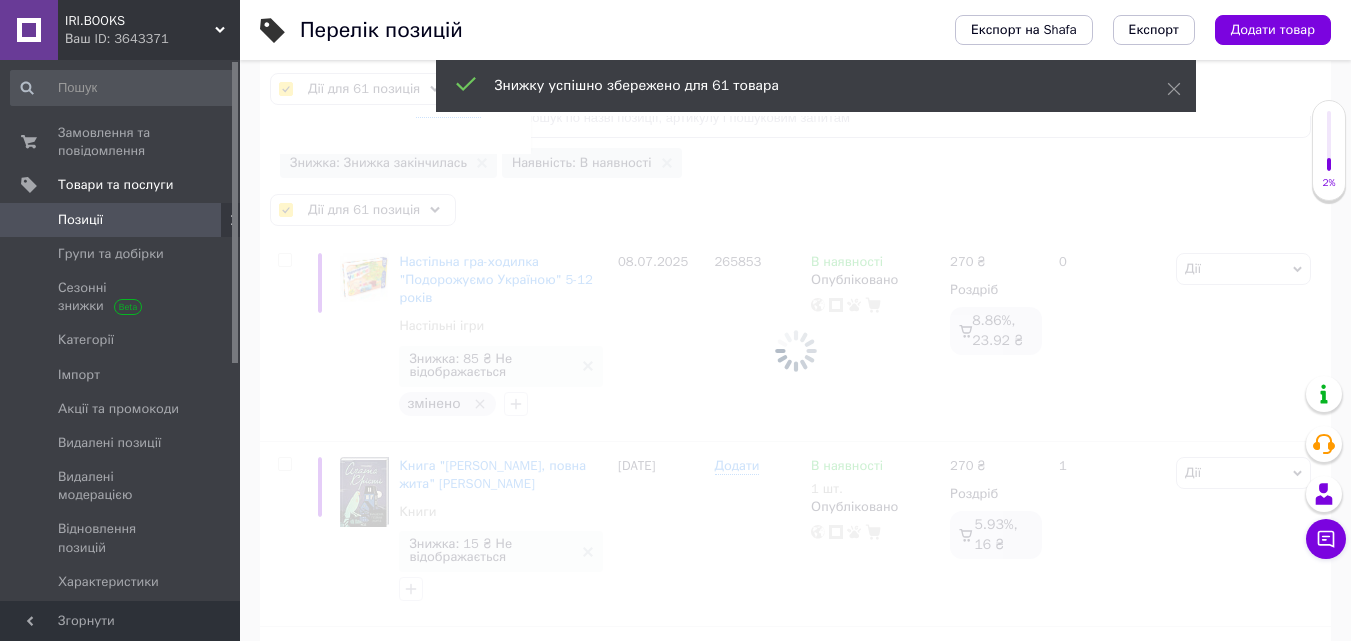 checkbox on "false" 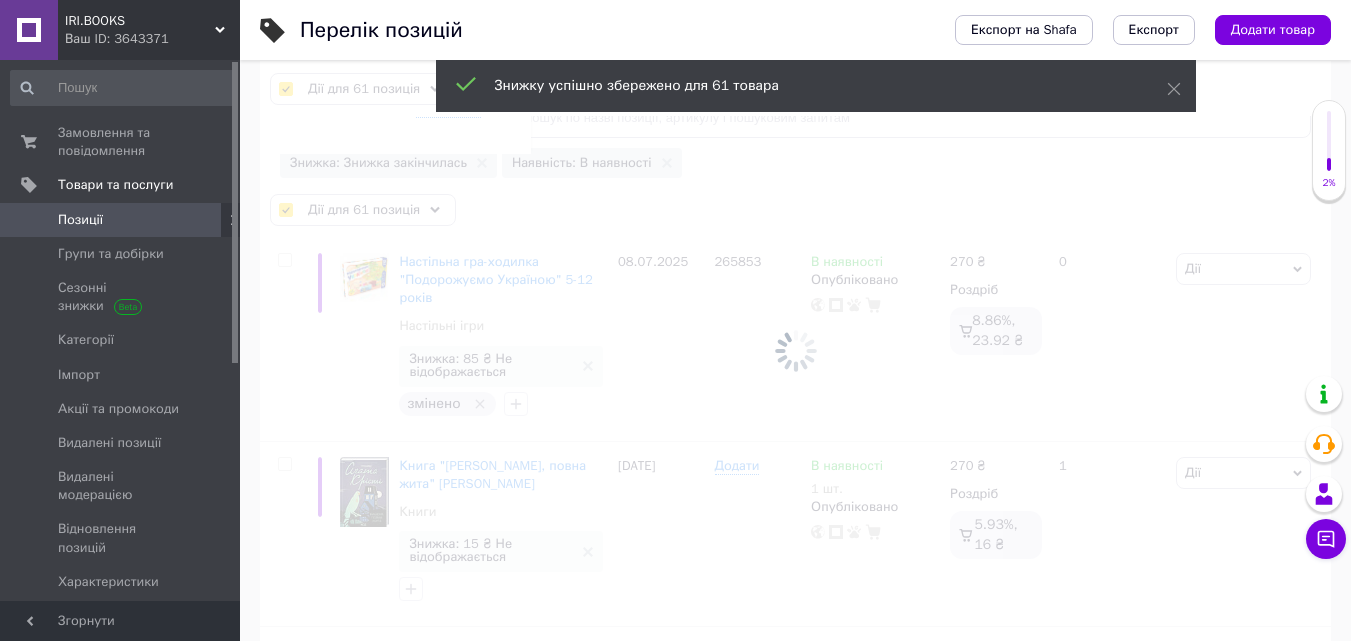 checkbox on "false" 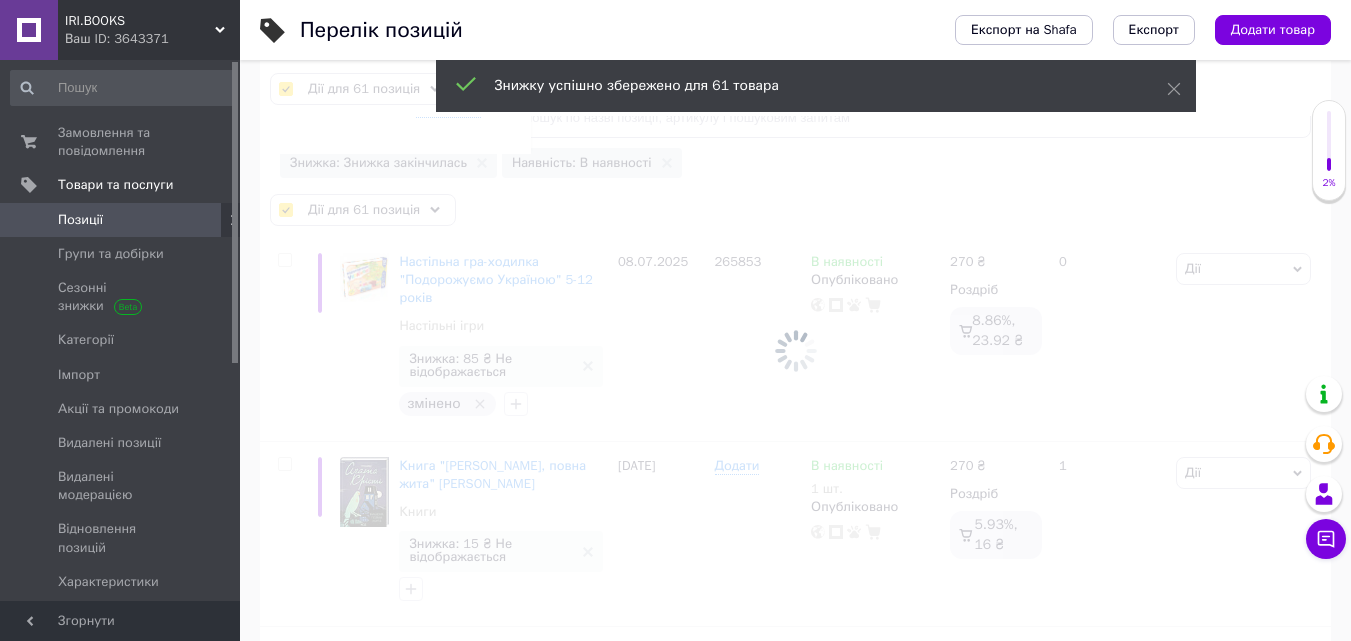 checkbox on "false" 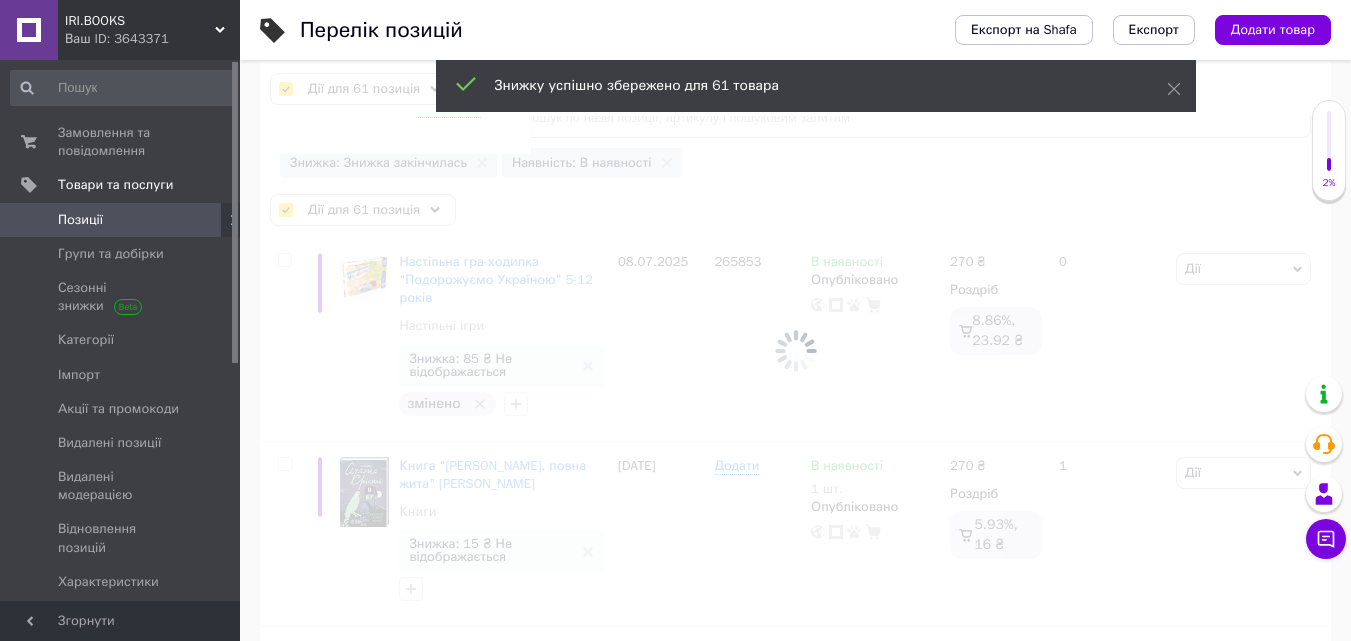 checkbox on "false" 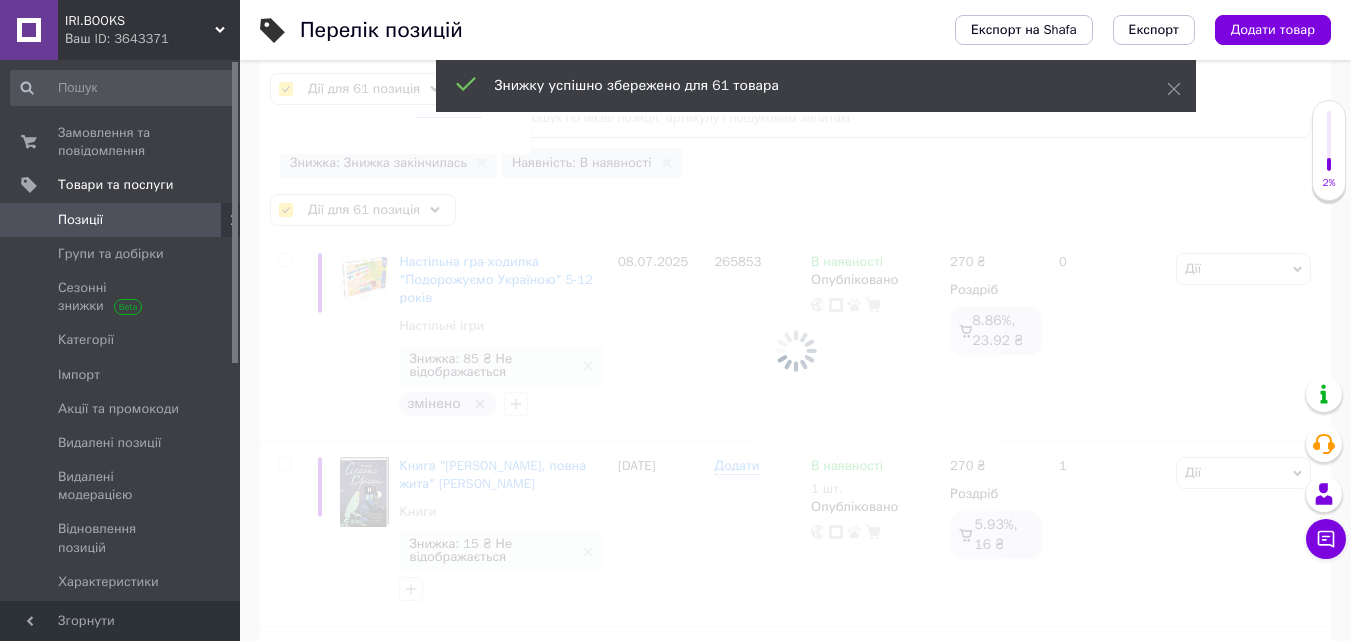 checkbox on "false" 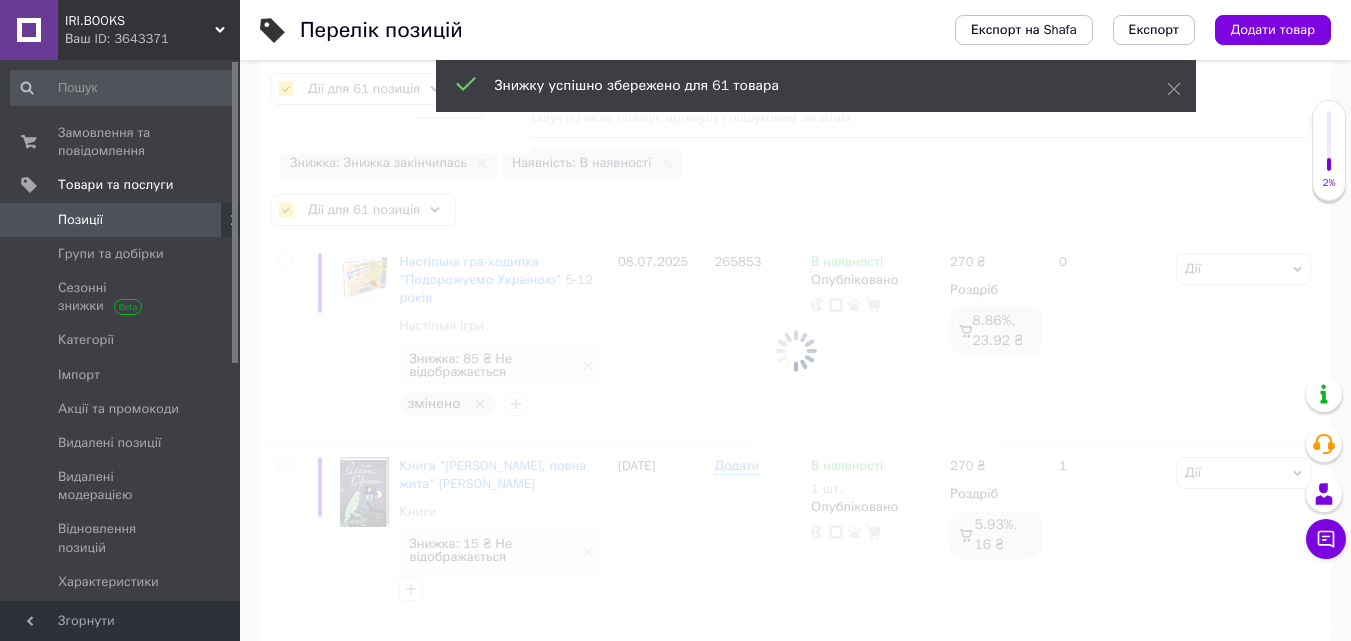 checkbox on "false" 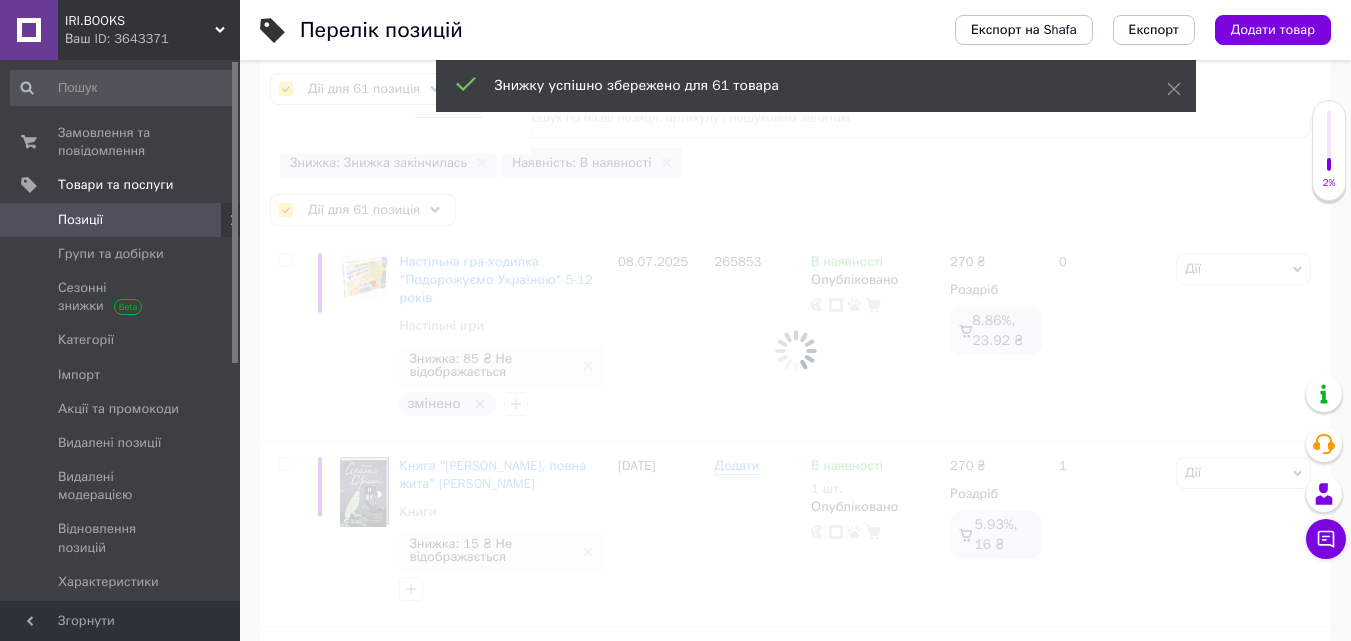 checkbox on "false" 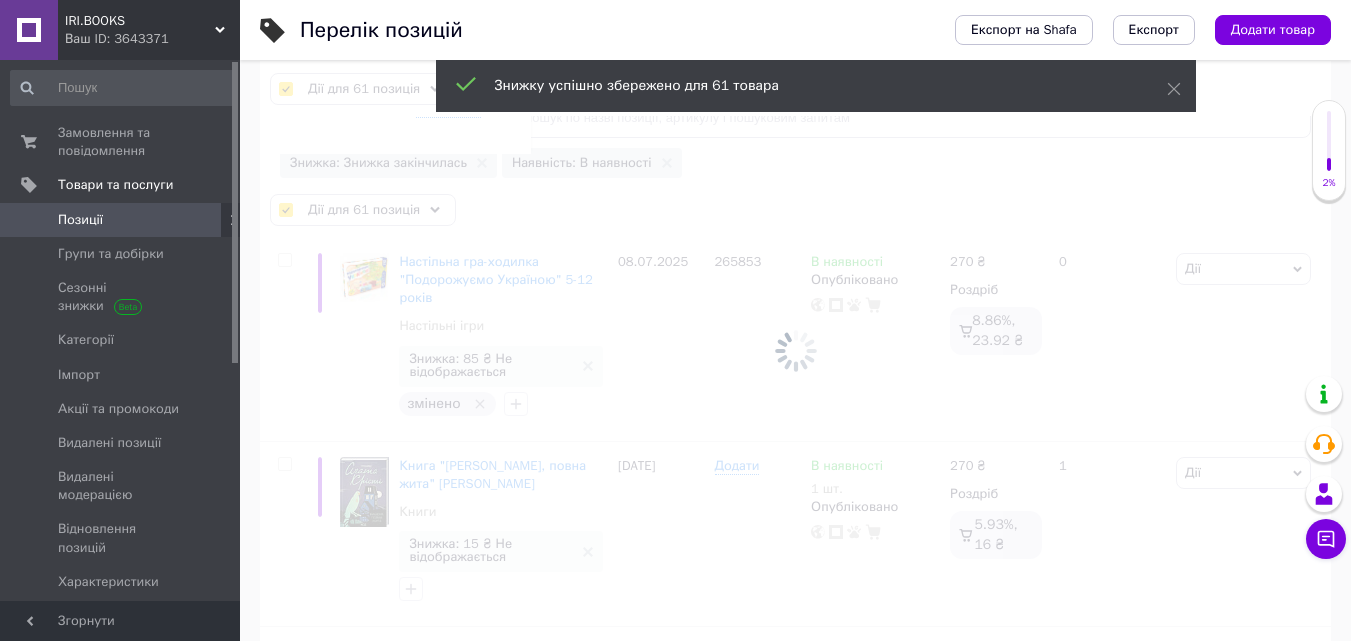 checkbox on "false" 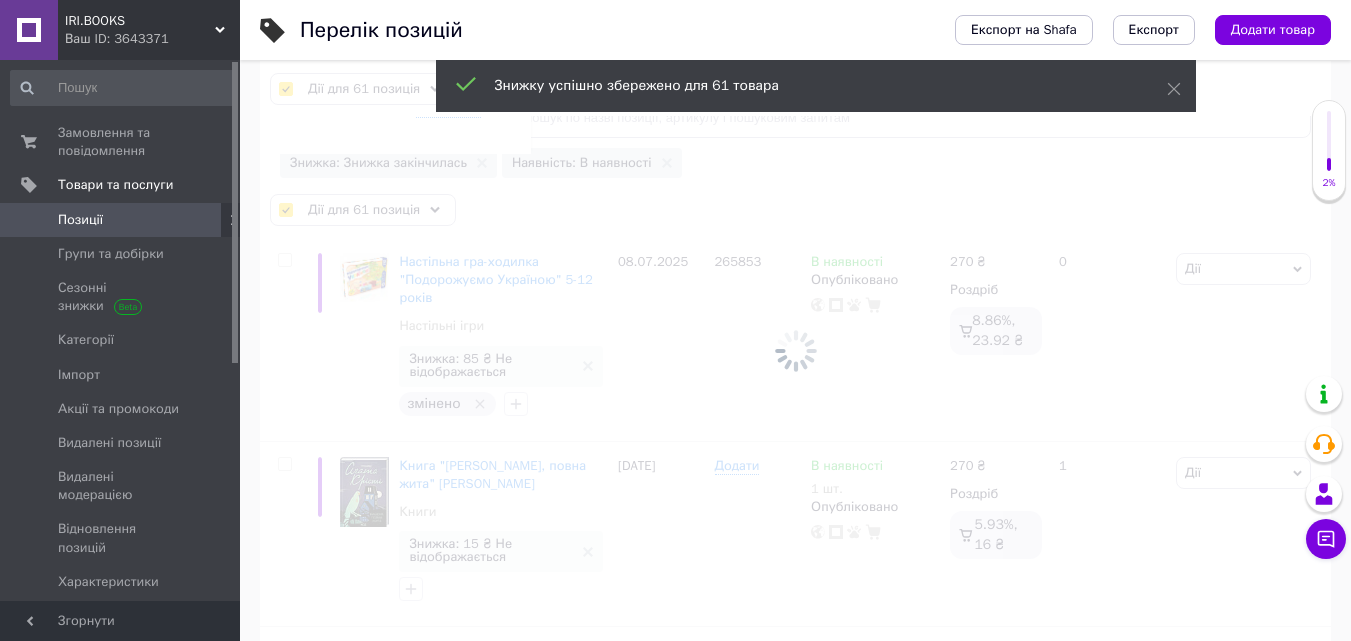 checkbox on "false" 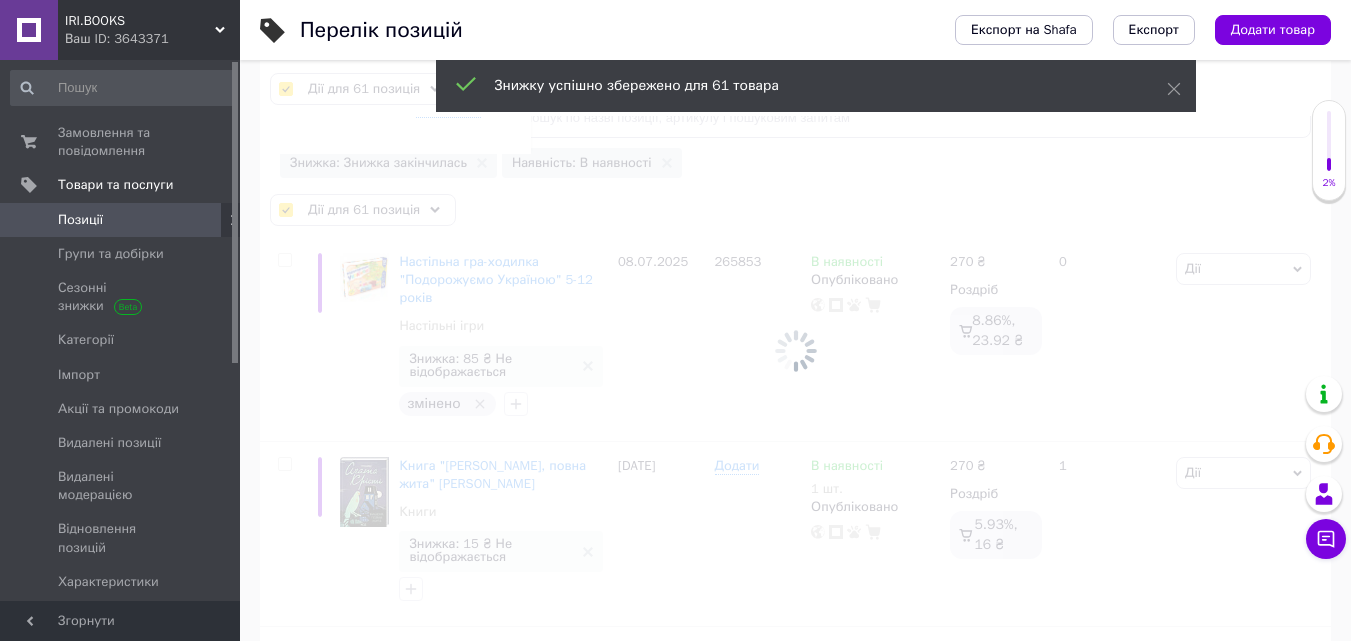 checkbox on "false" 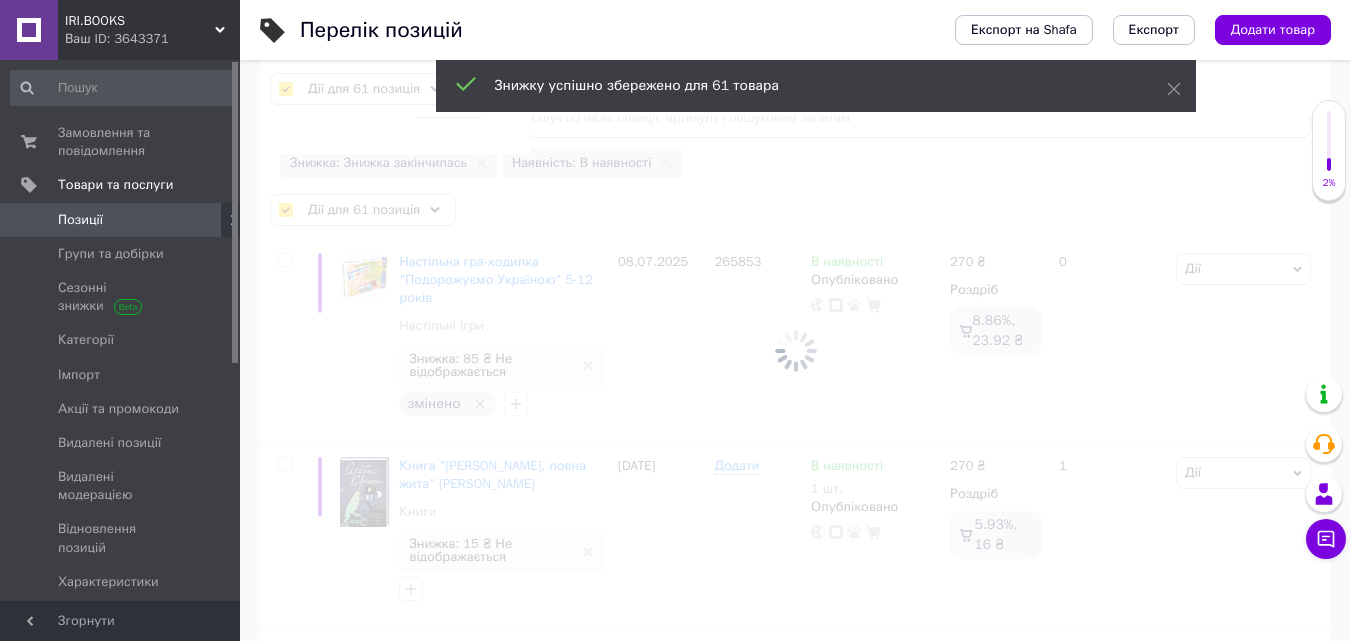 checkbox on "false" 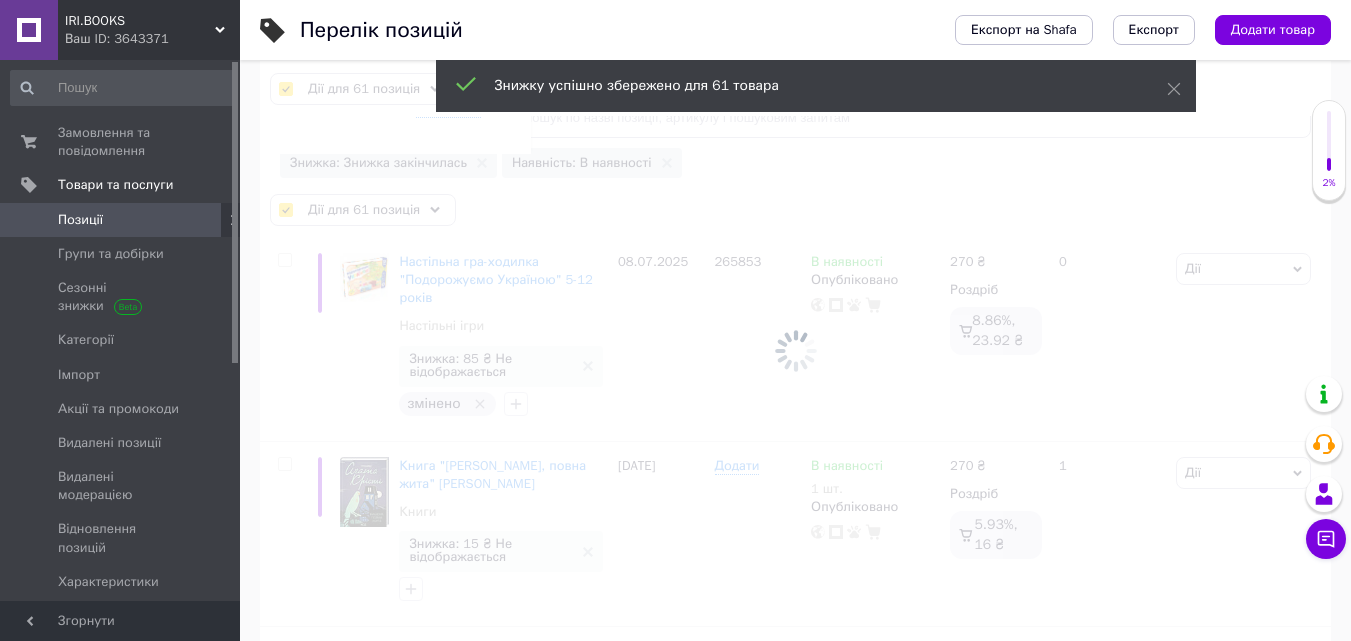 checkbox on "false" 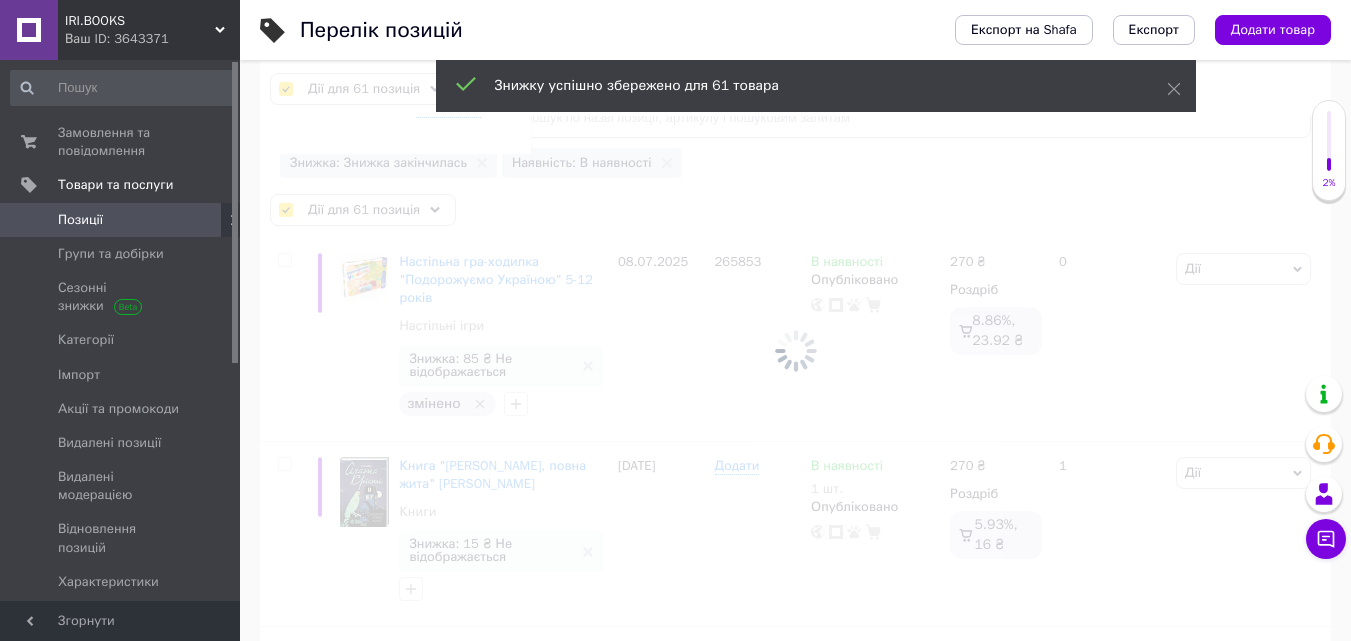checkbox on "false" 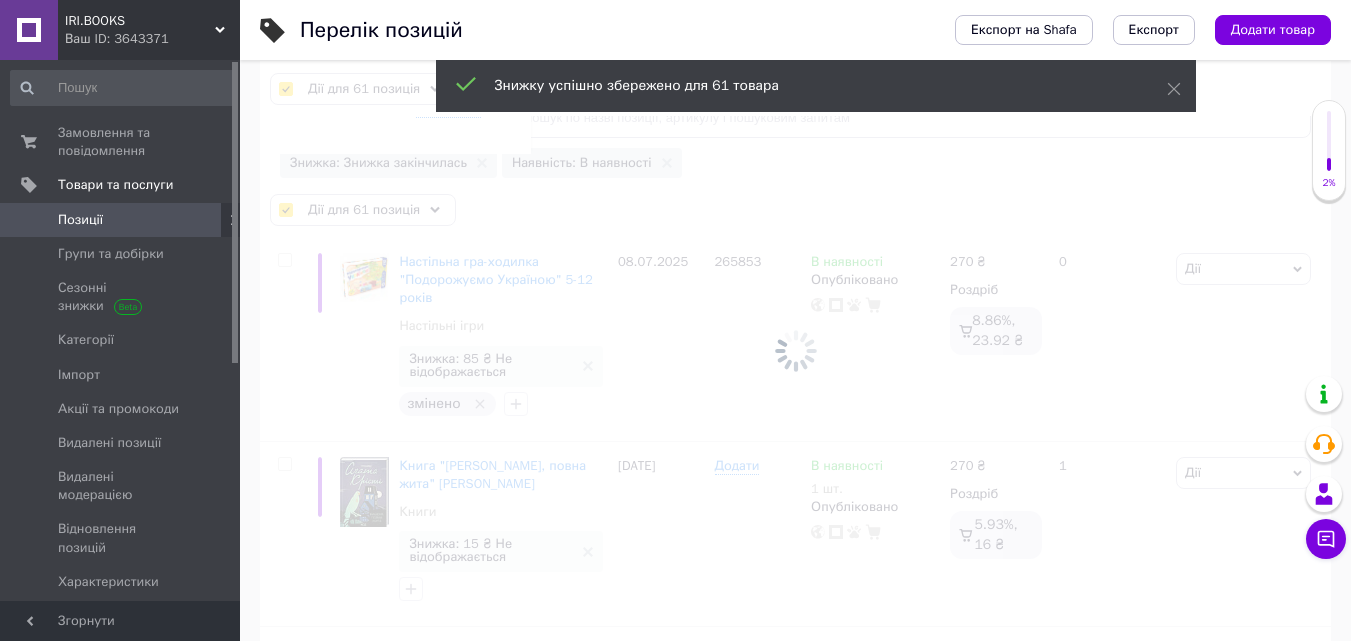checkbox on "false" 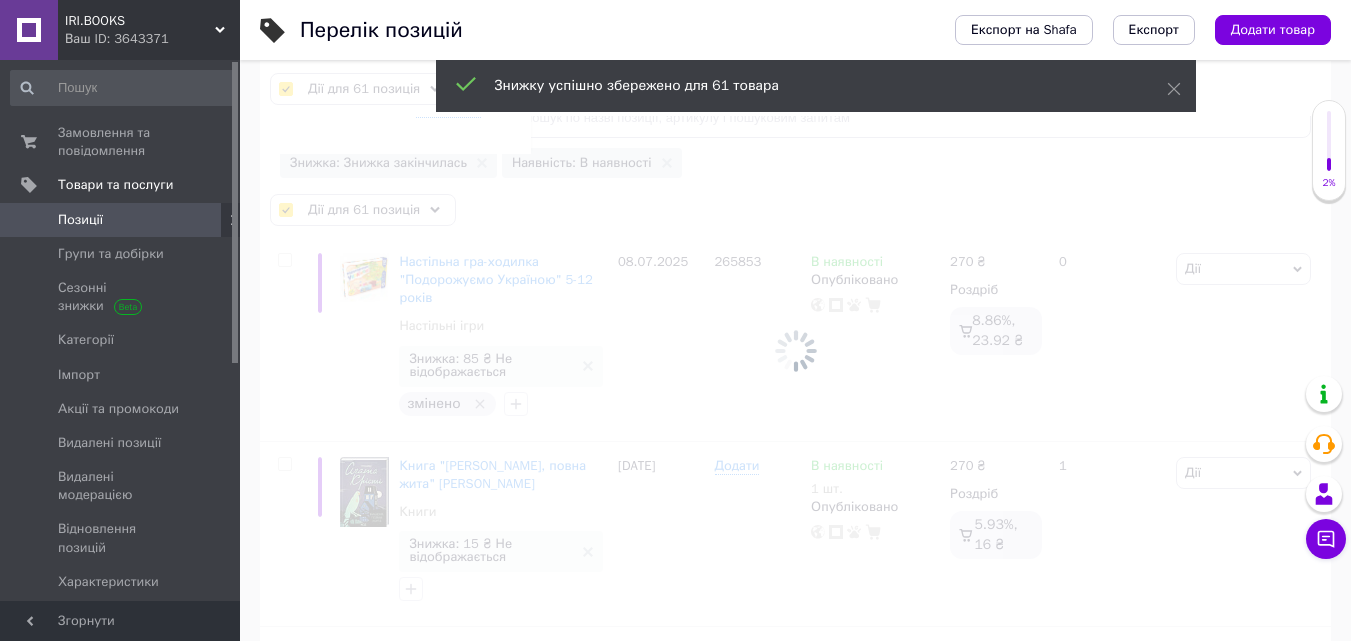 checkbox on "false" 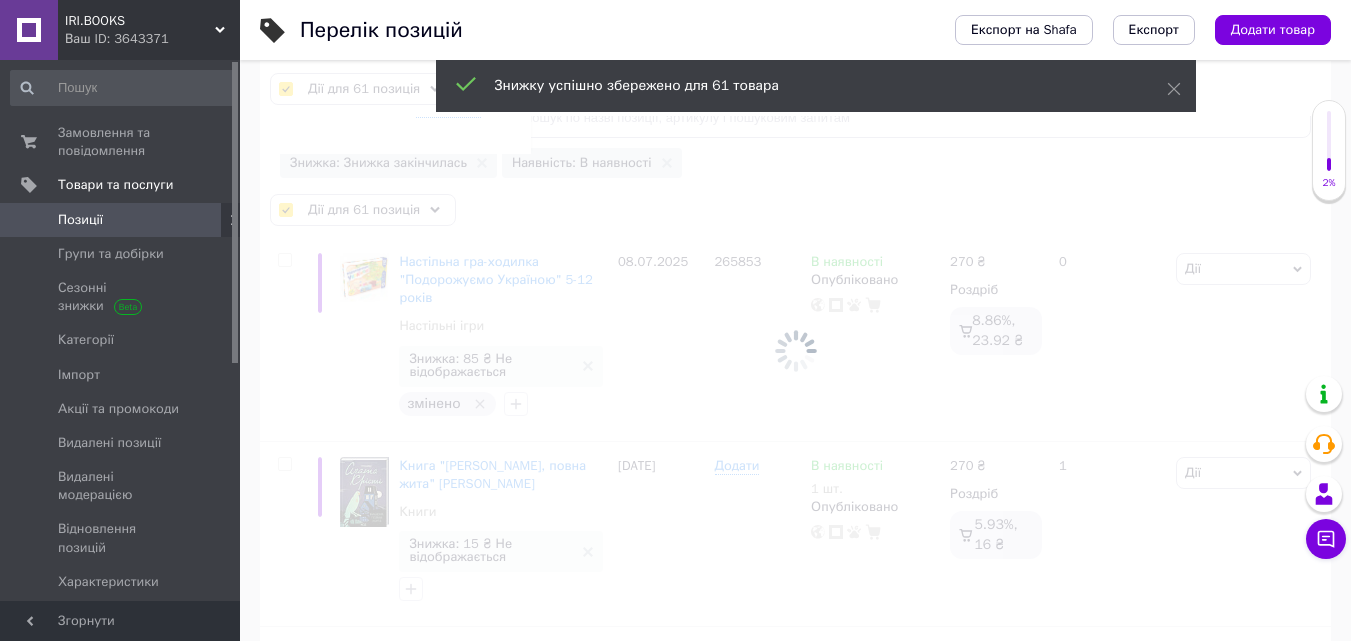 checkbox on "false" 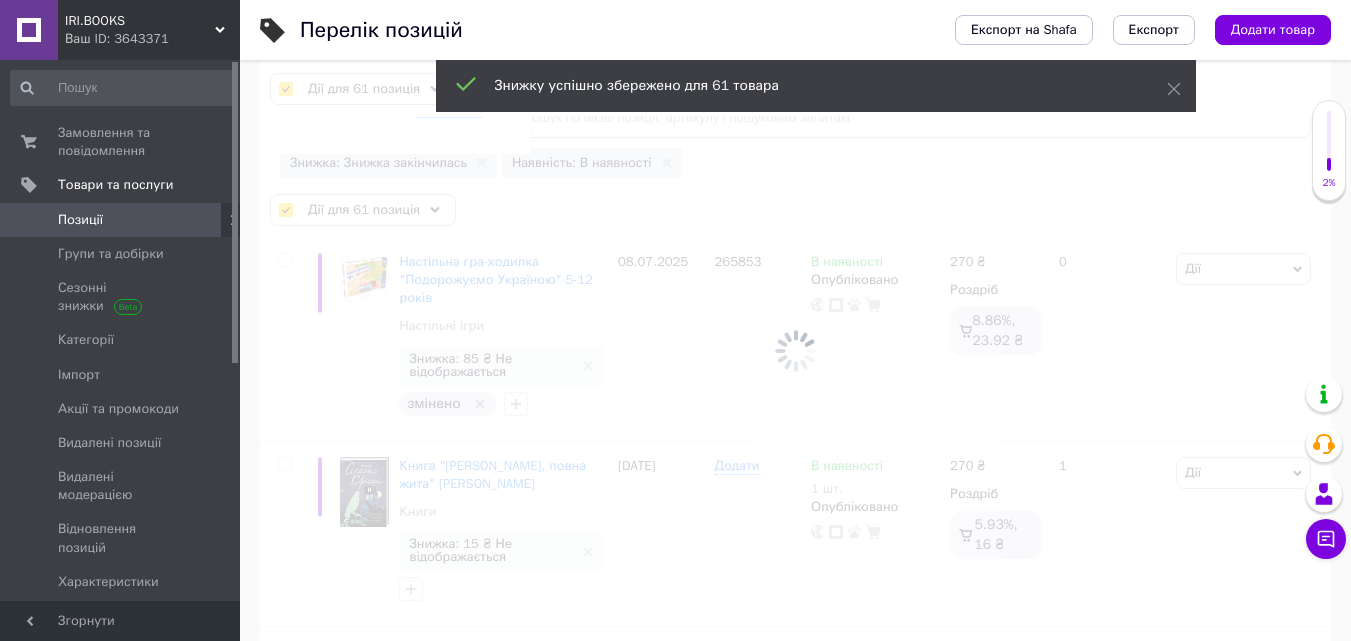 checkbox on "false" 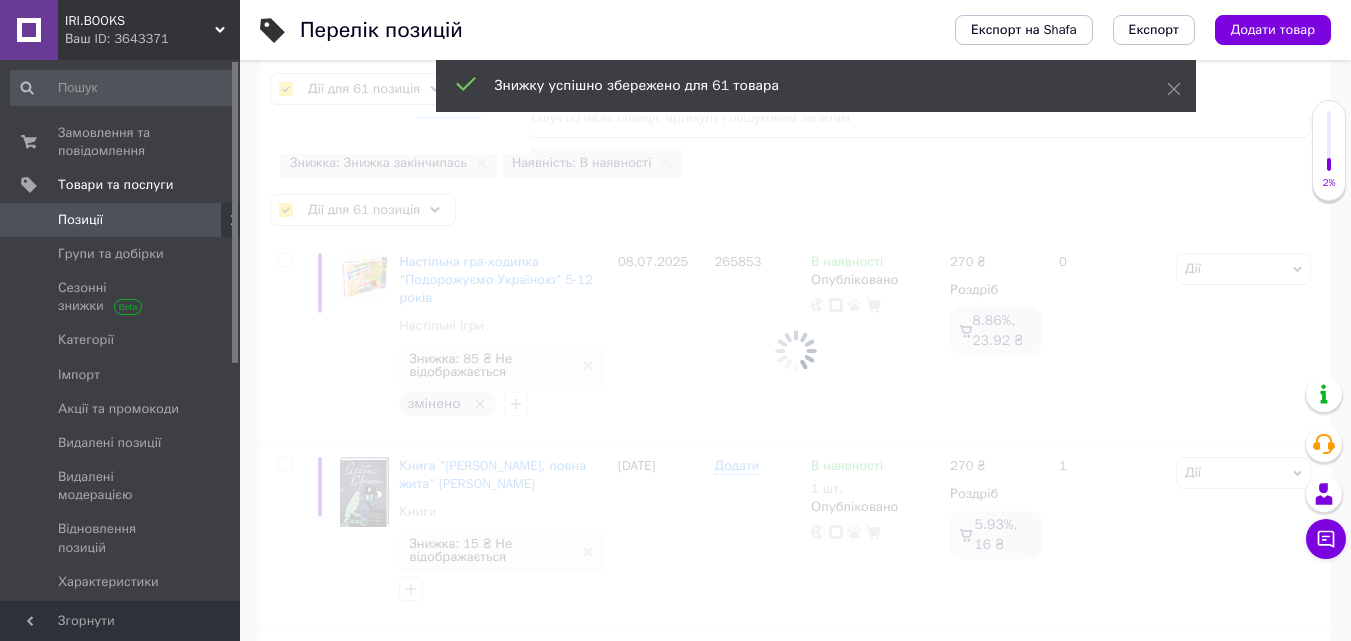 checkbox on "false" 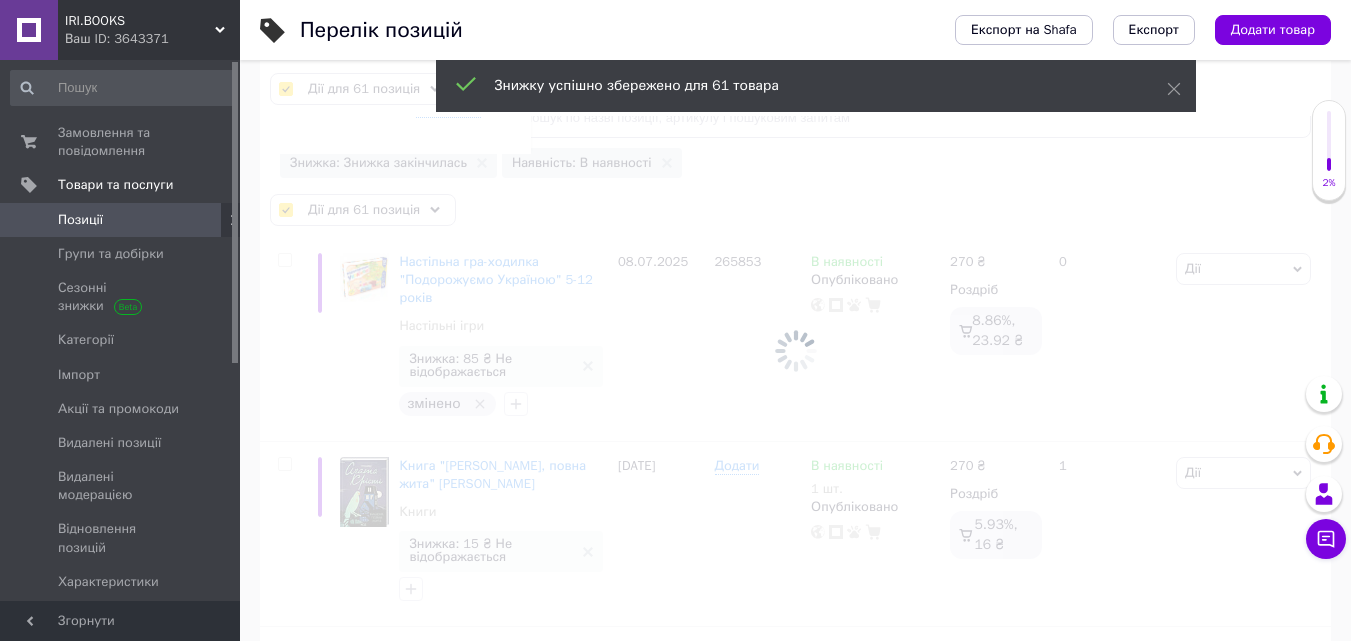 checkbox on "false" 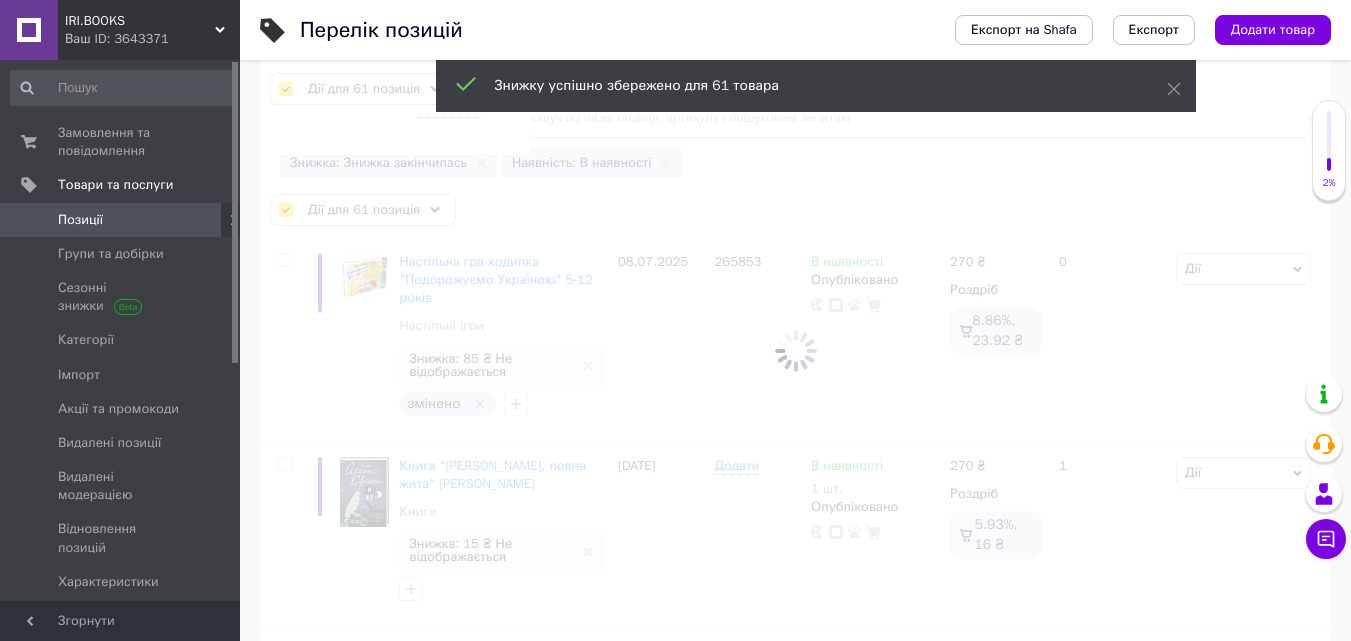 checkbox on "false" 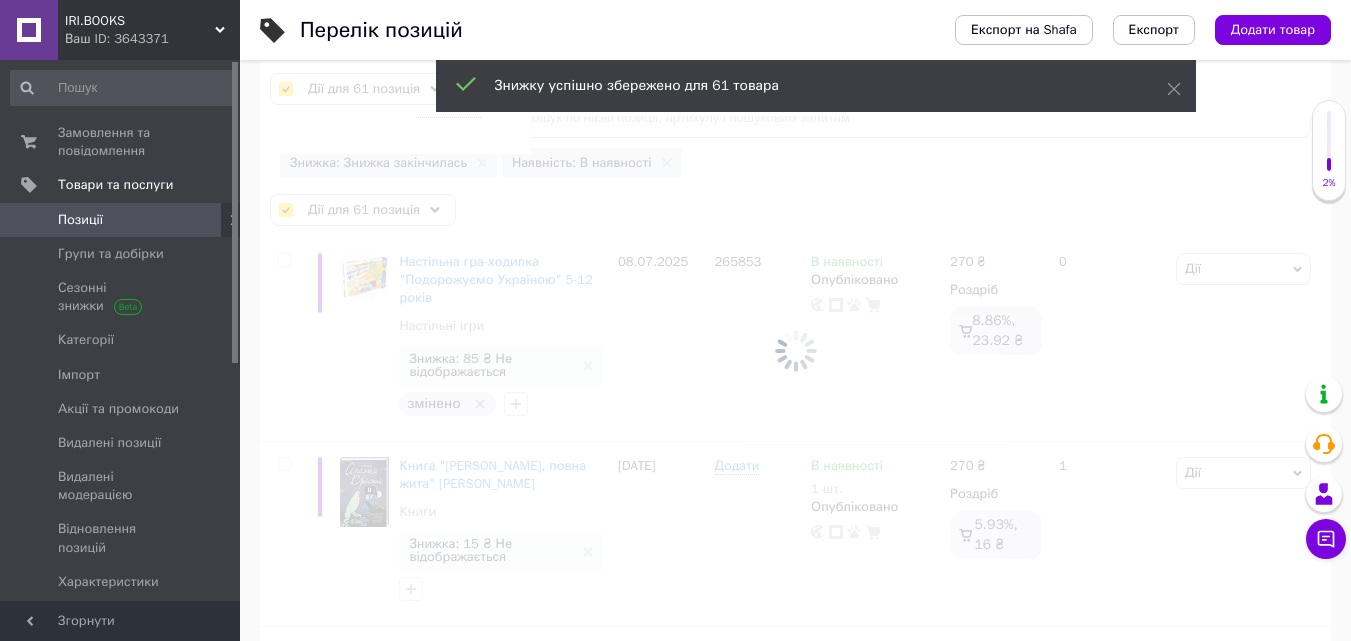 checkbox on "false" 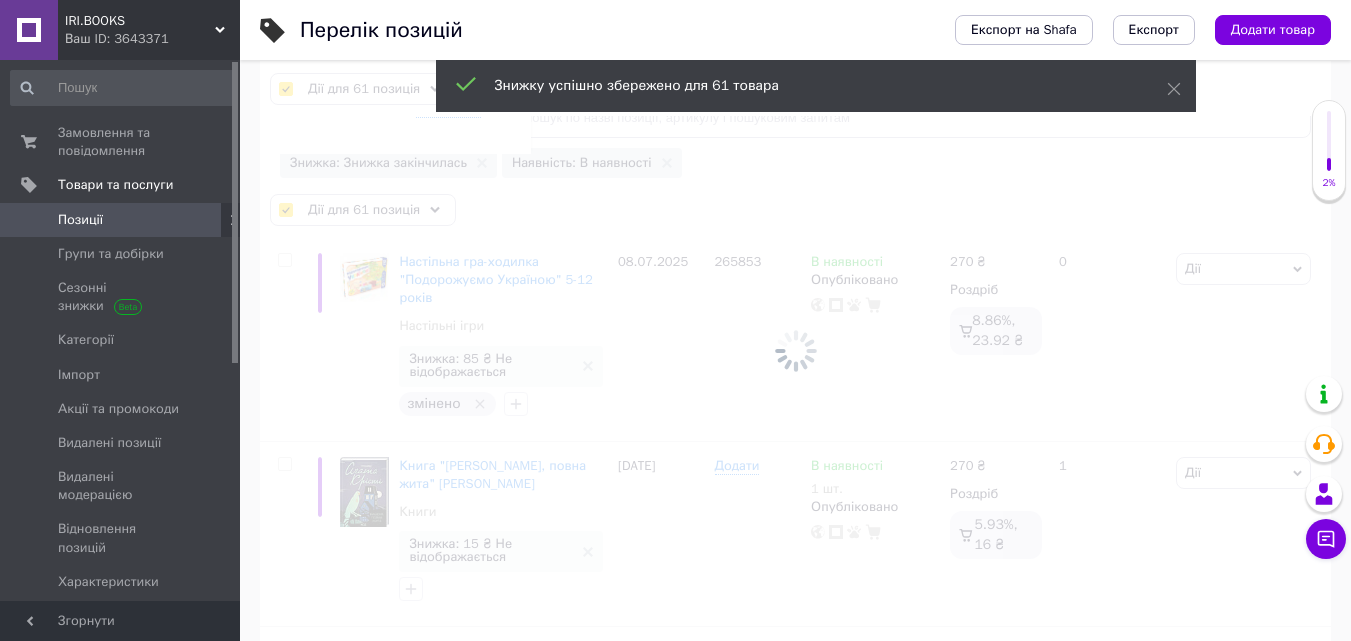 checkbox on "false" 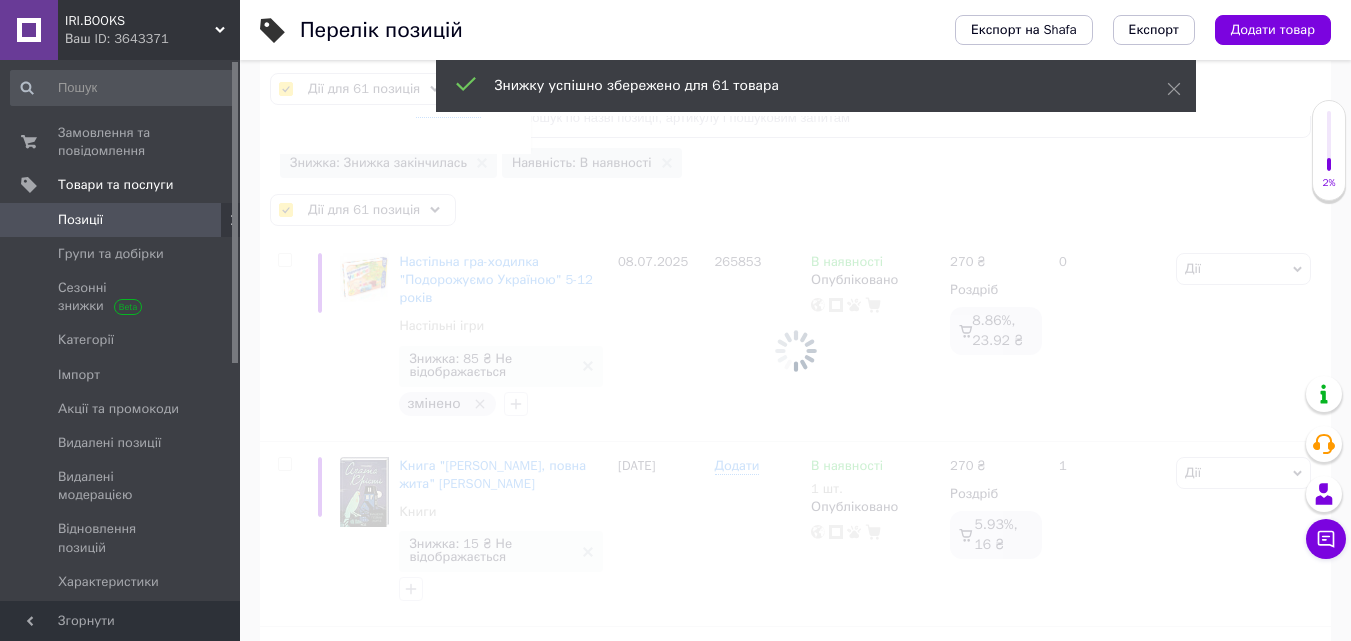 checkbox on "false" 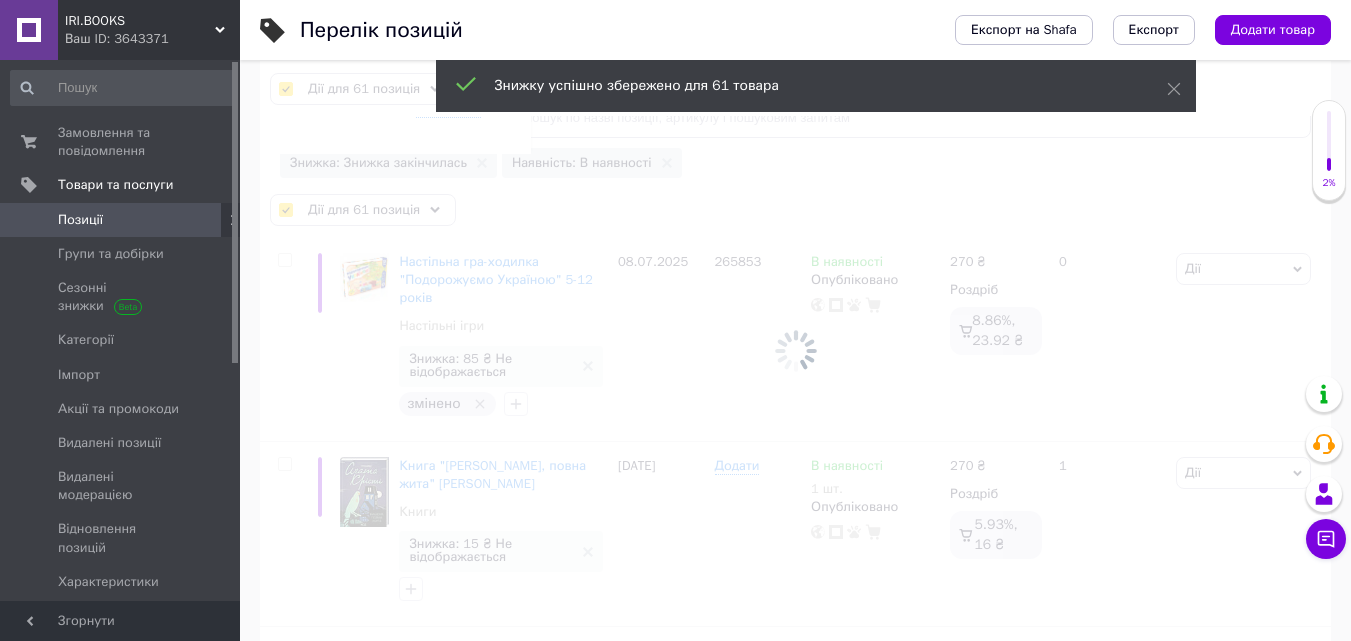 checkbox on "false" 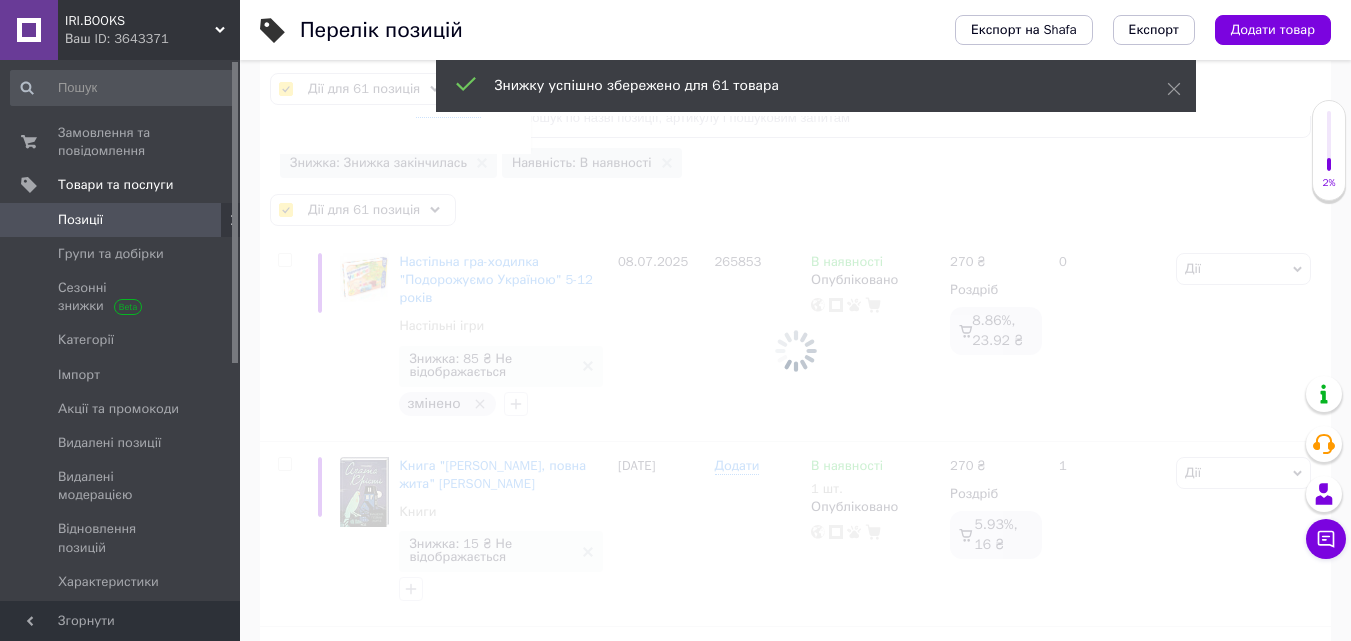checkbox on "false" 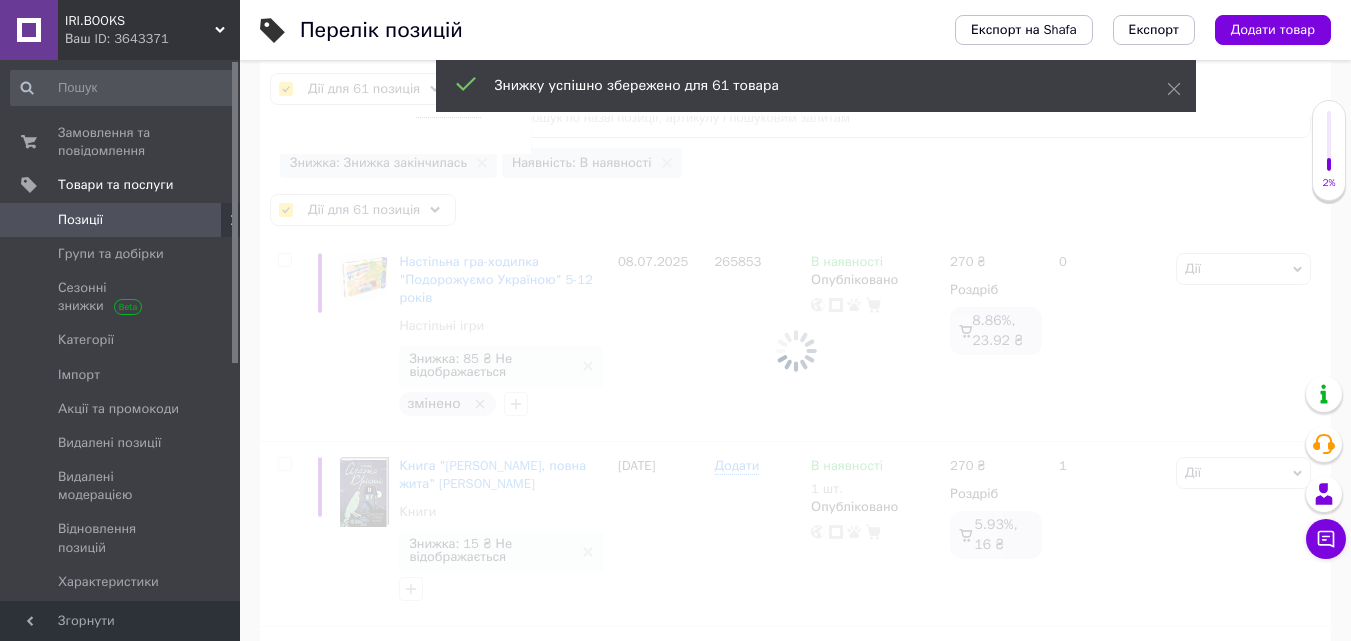 checkbox on "false" 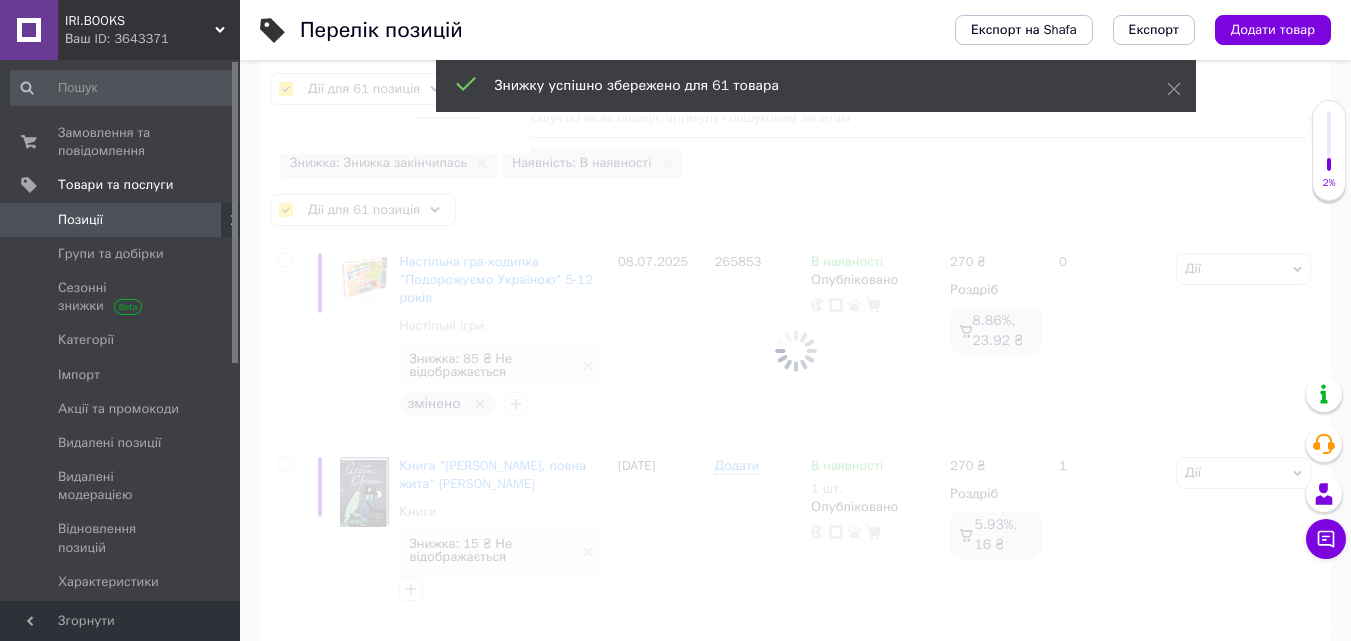 checkbox on "false" 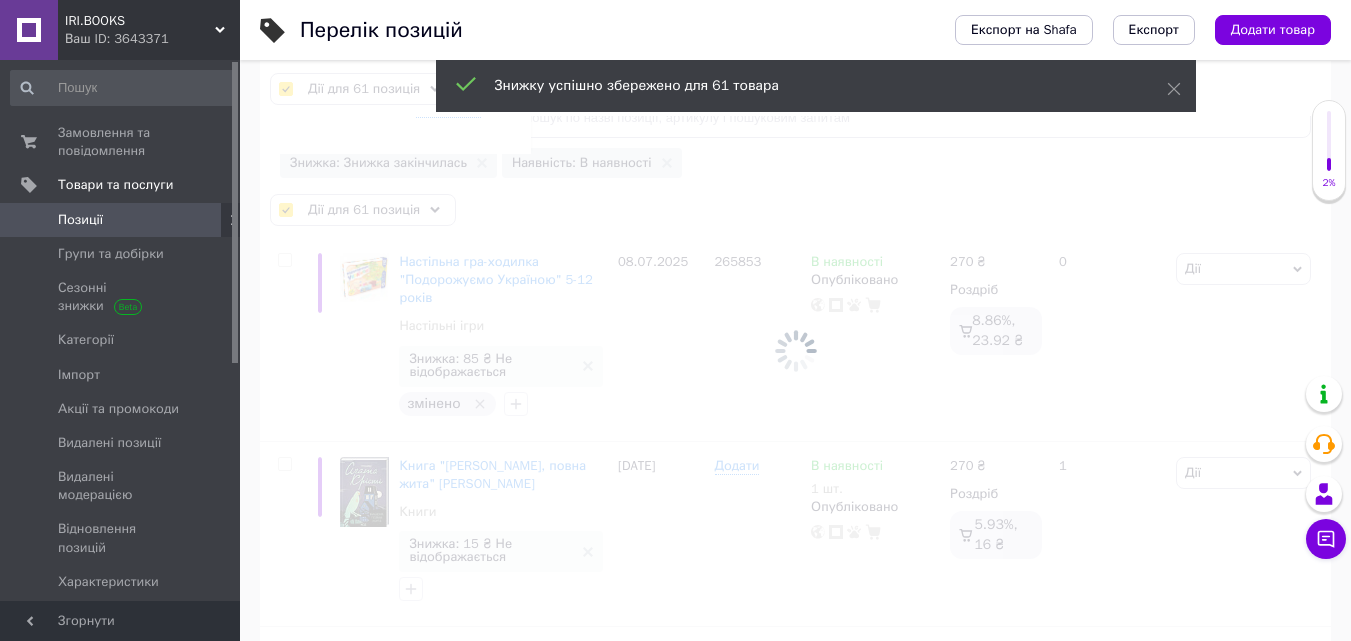 checkbox on "false" 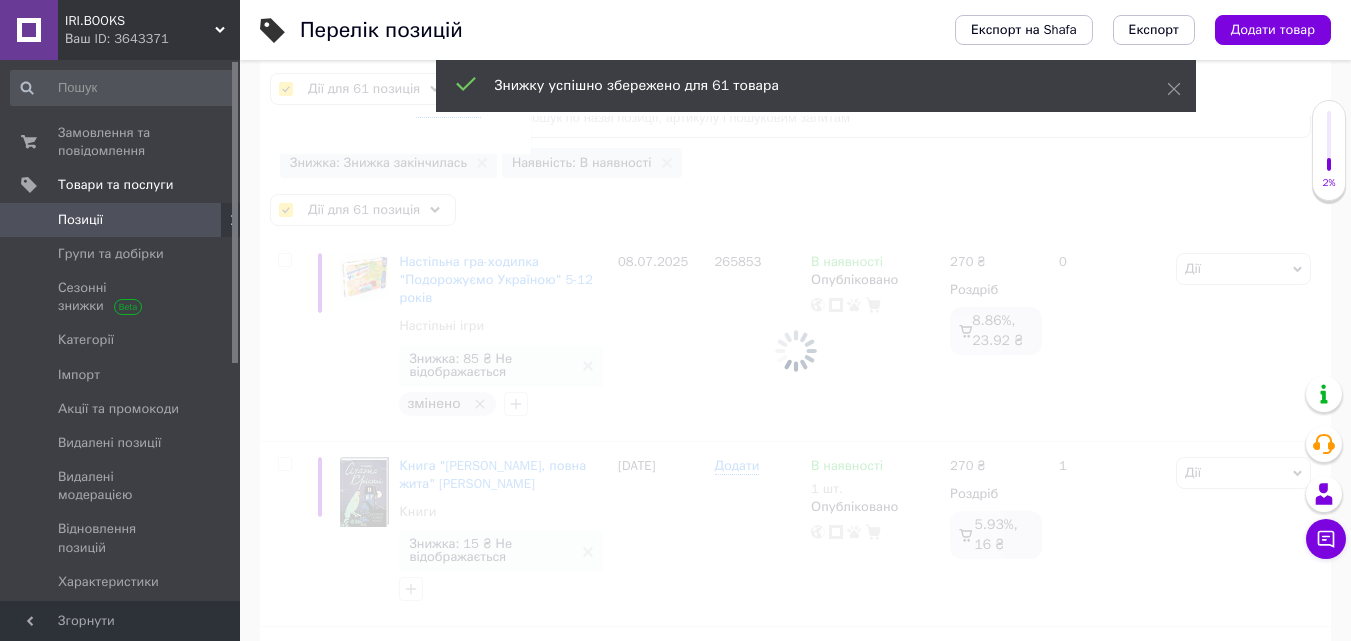 checkbox on "false" 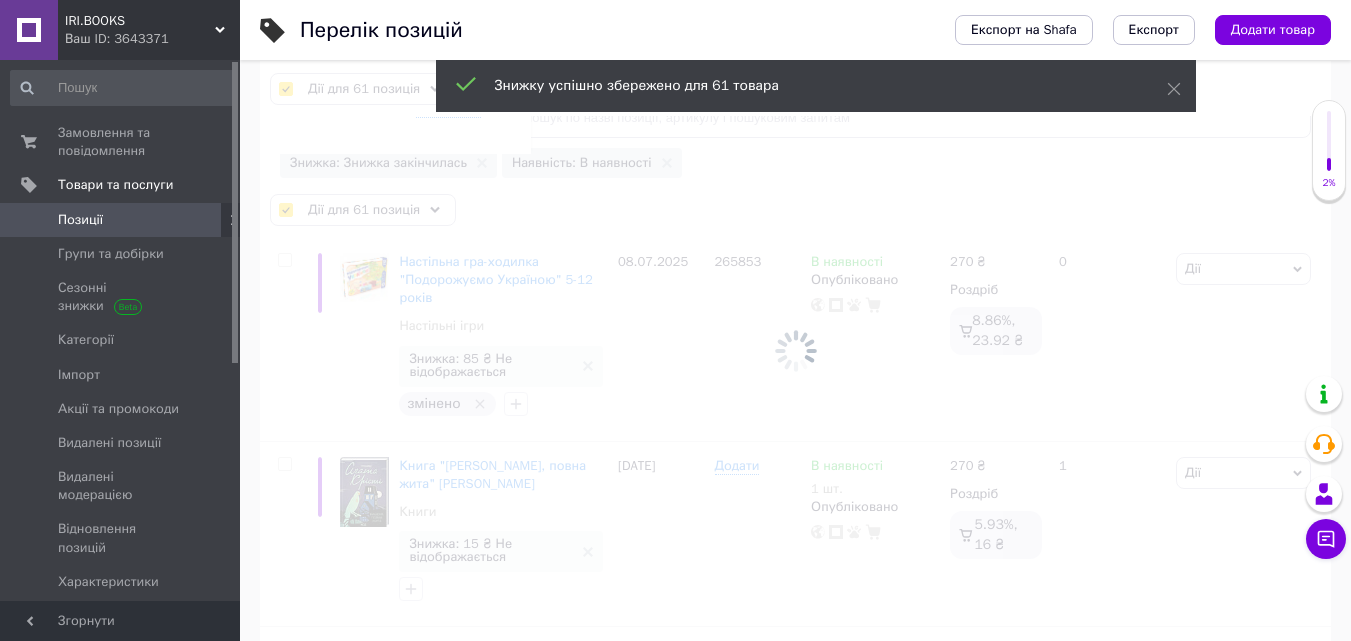 checkbox on "false" 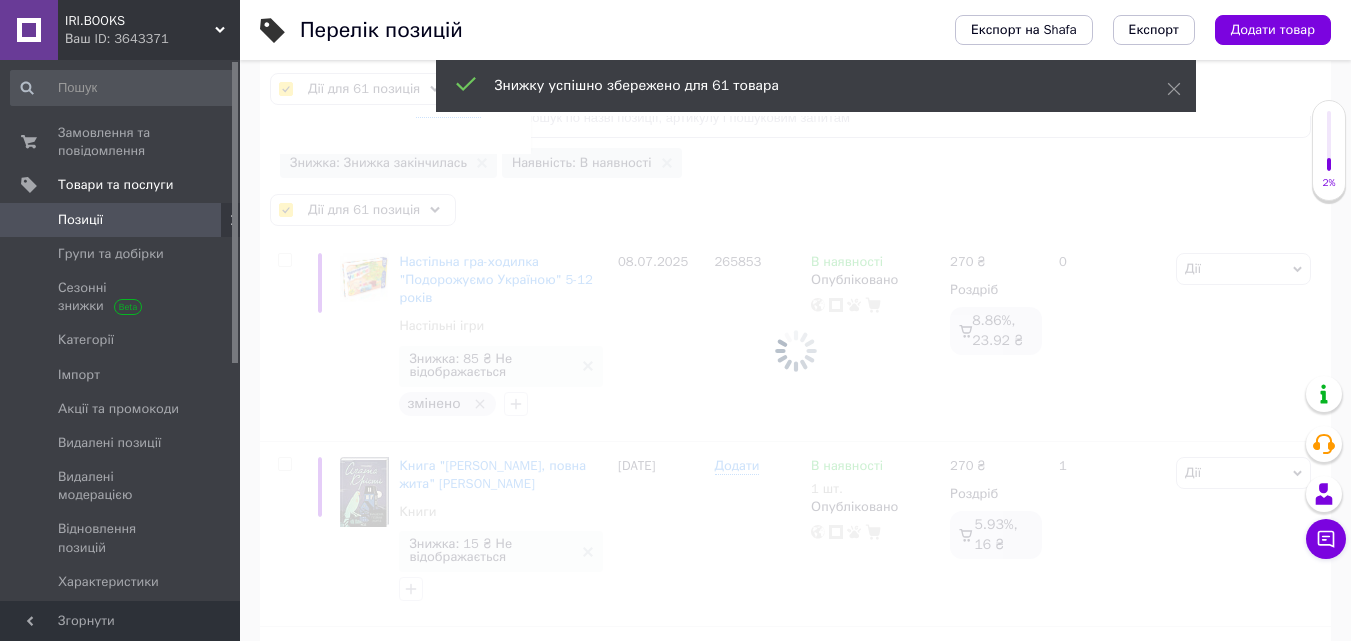 checkbox on "false" 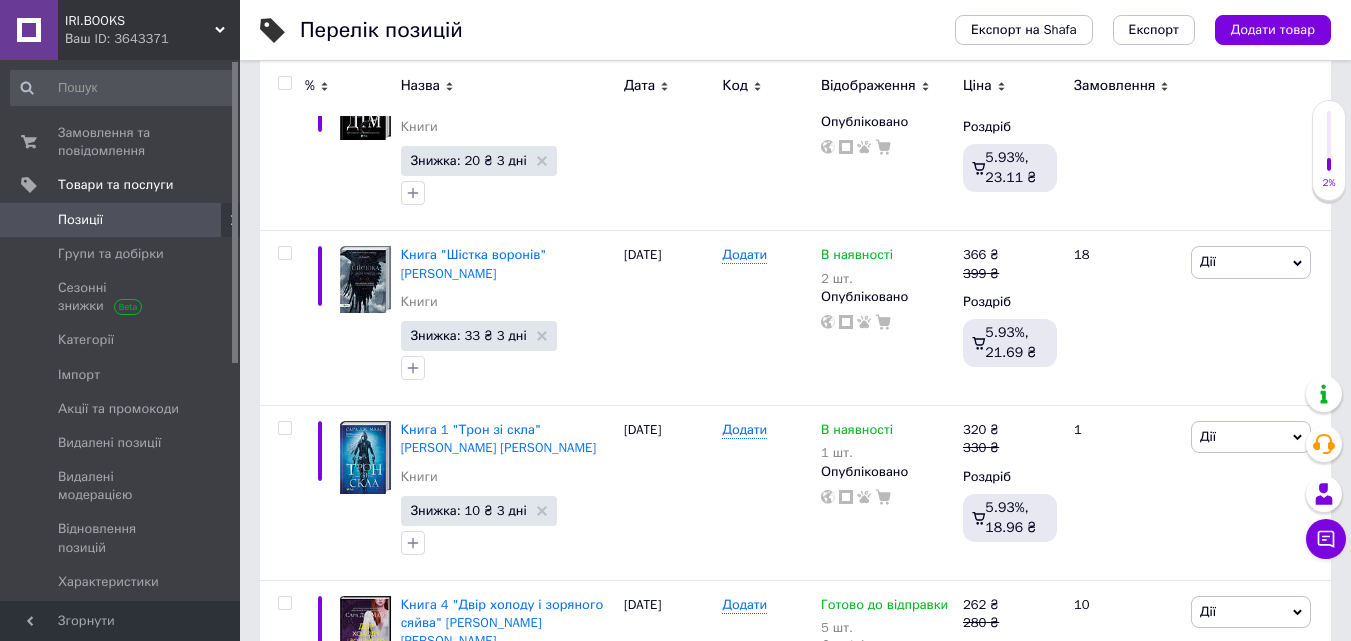 scroll, scrollTop: 10556, scrollLeft: 0, axis: vertical 